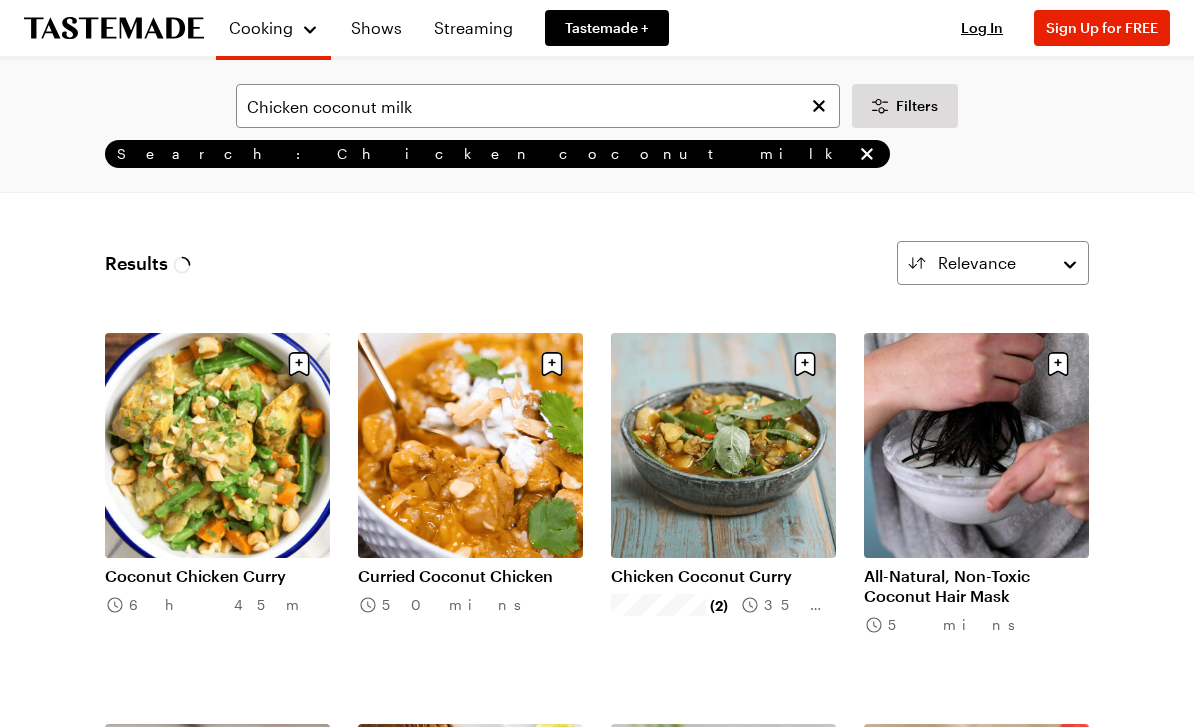 scroll, scrollTop: 0, scrollLeft: 0, axis: both 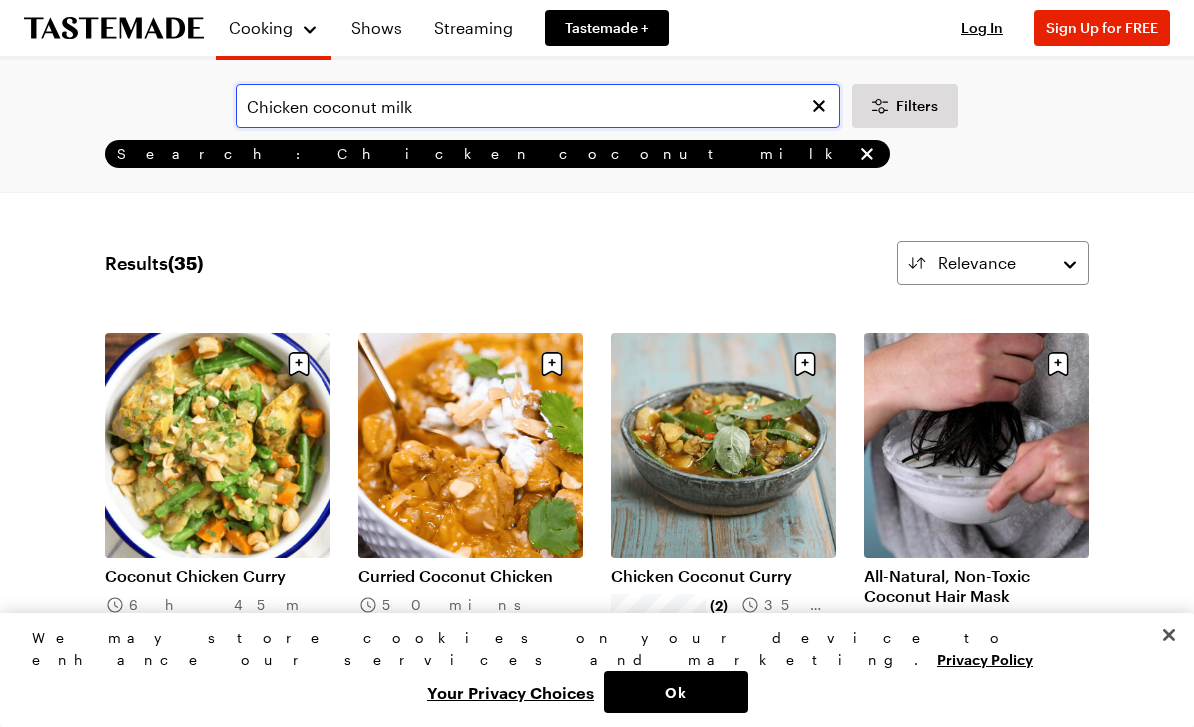 click on "Chicken coconut milk" at bounding box center (538, 106) 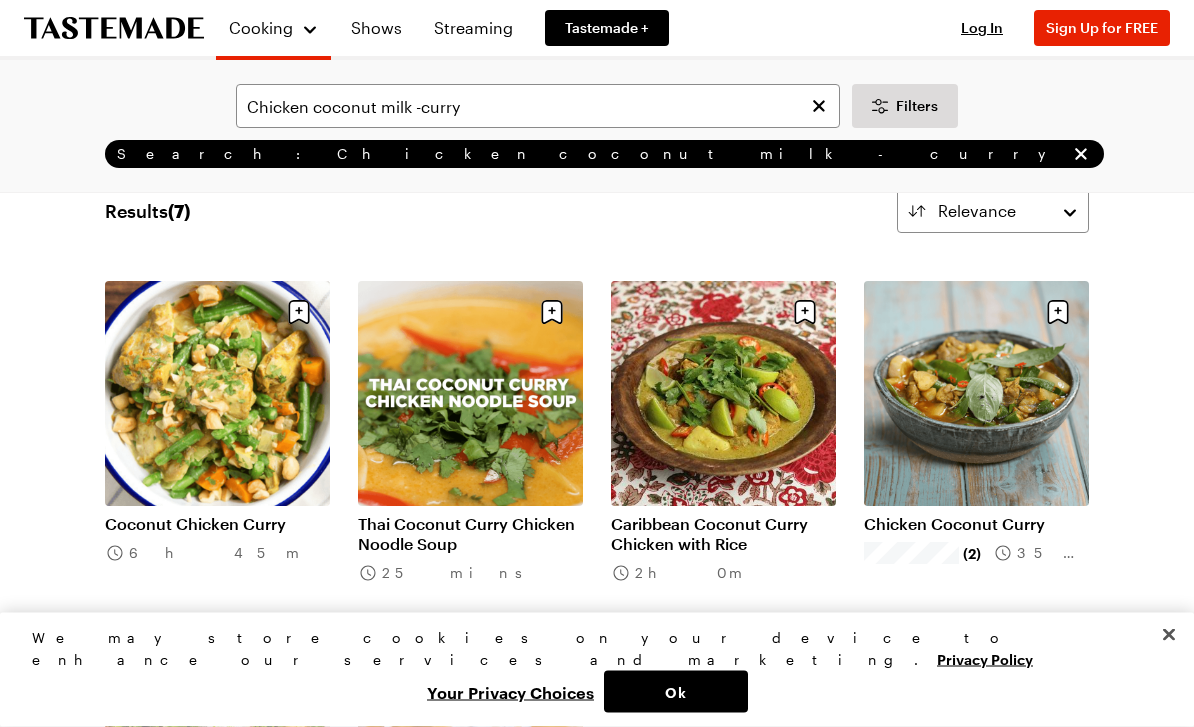 scroll, scrollTop: 0, scrollLeft: 0, axis: both 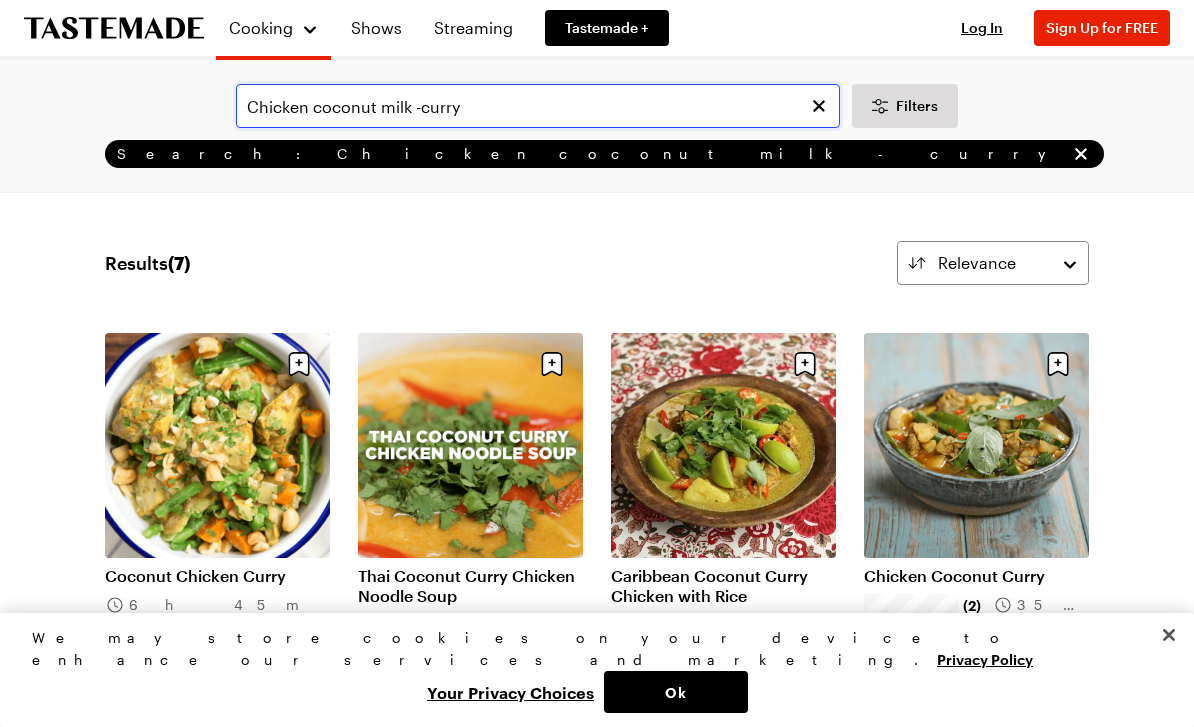 click on "Chicken coconut milk -curry" at bounding box center [538, 106] 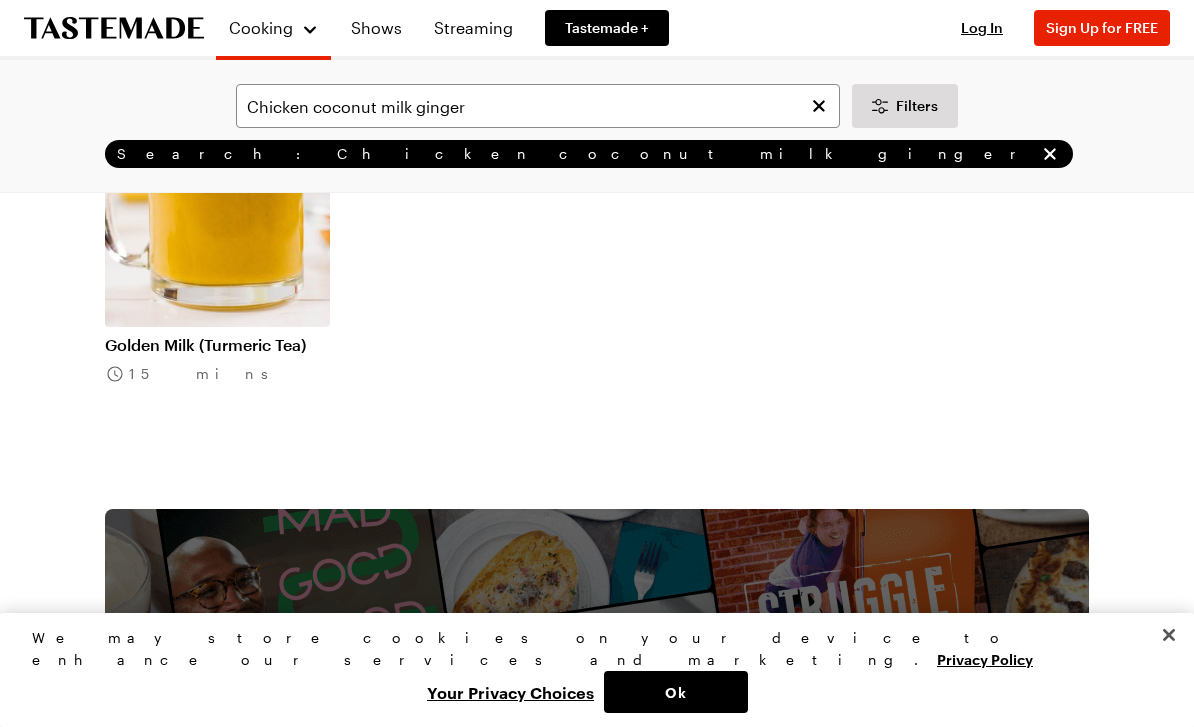 scroll, scrollTop: 0, scrollLeft: 0, axis: both 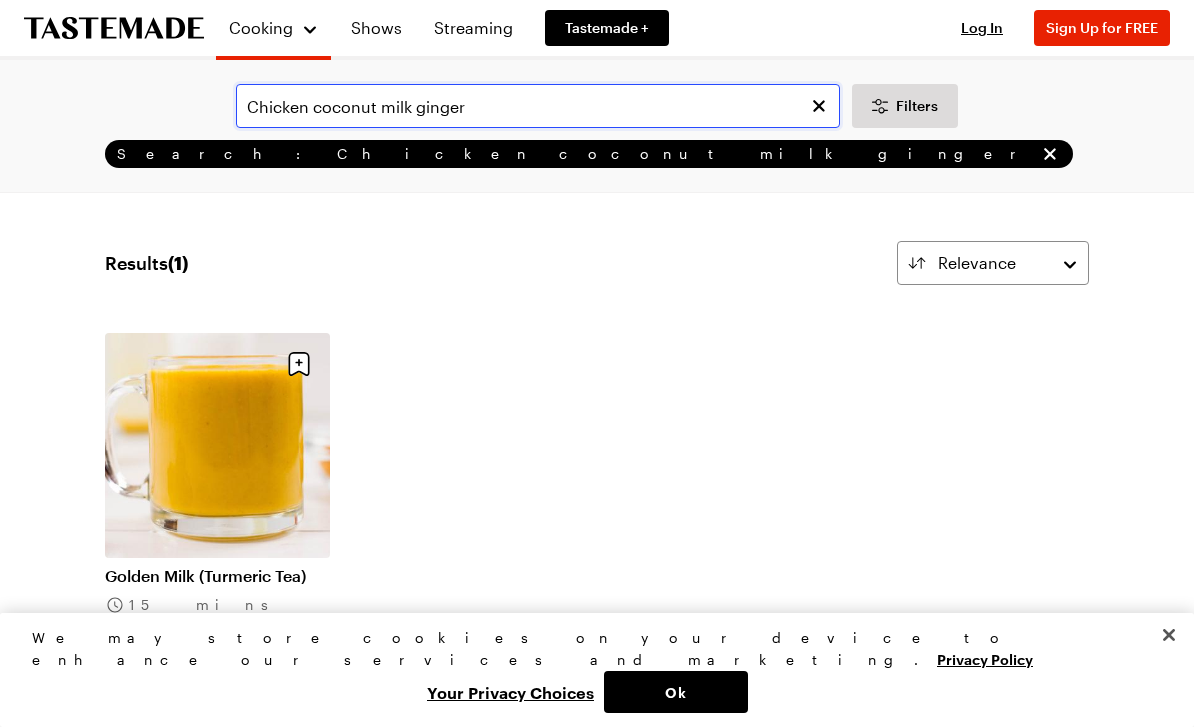 click on "Chicken coconut milk ginger" at bounding box center (538, 106) 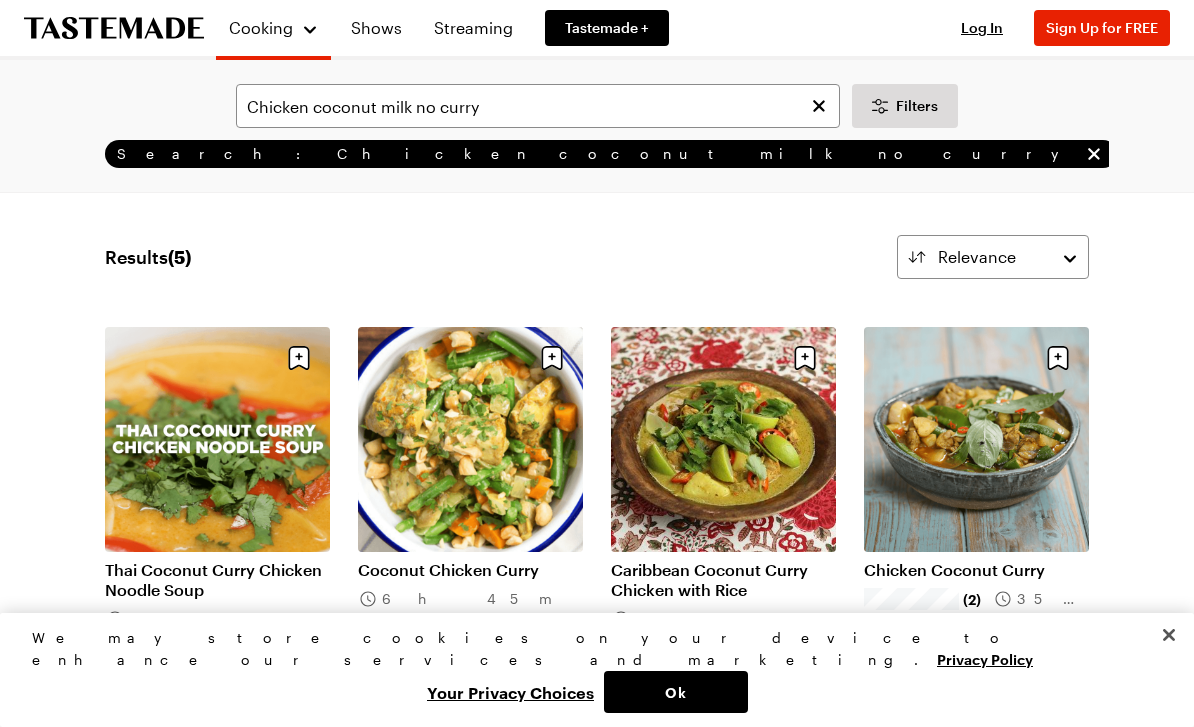 scroll, scrollTop: 0, scrollLeft: 0, axis: both 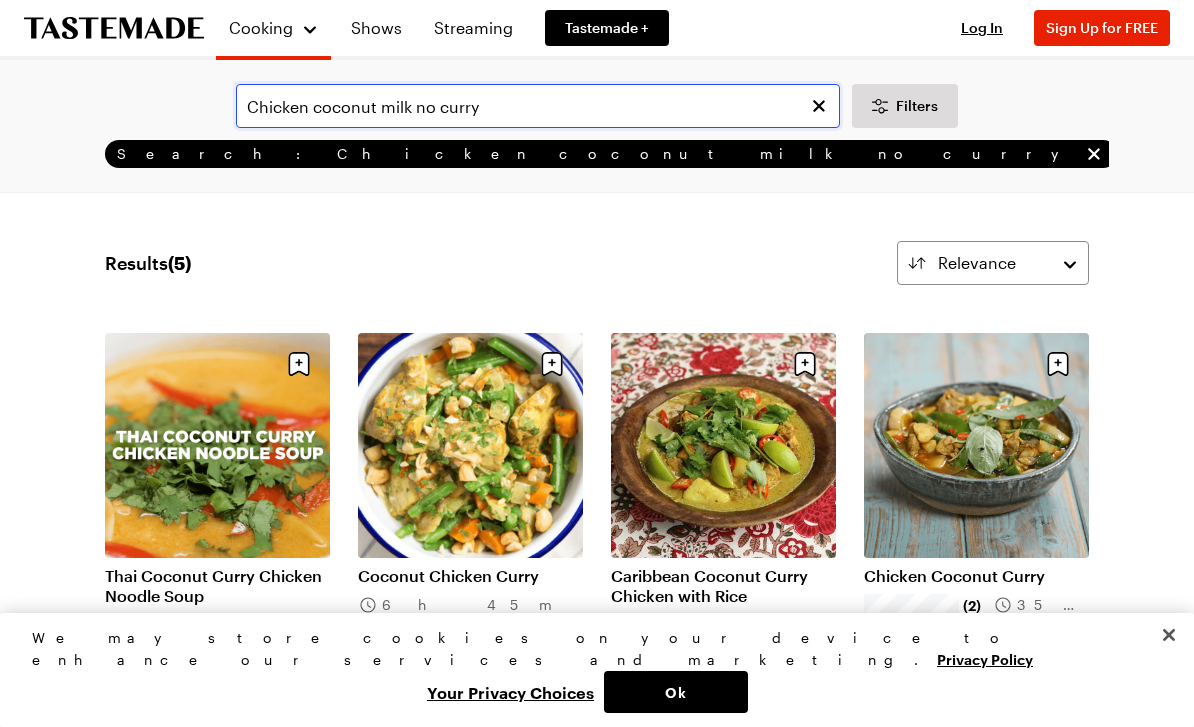 click on "Chicken coconut milk no curry" at bounding box center [538, 106] 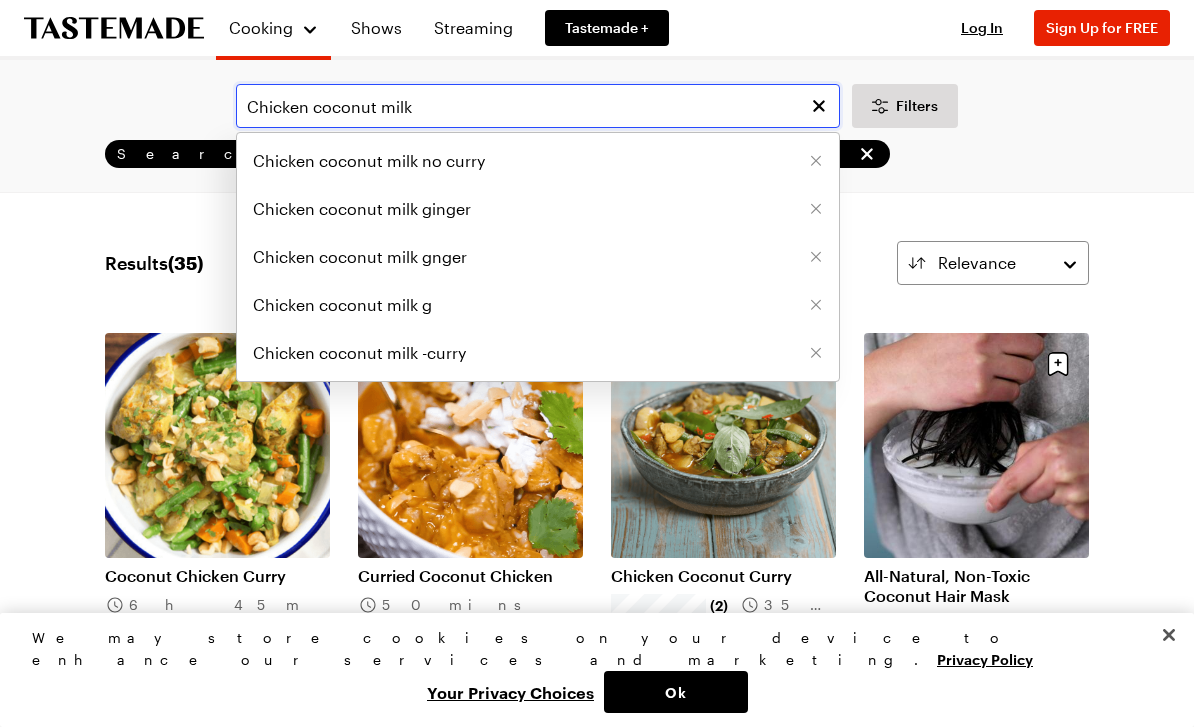 type on "Chicken coconut milk" 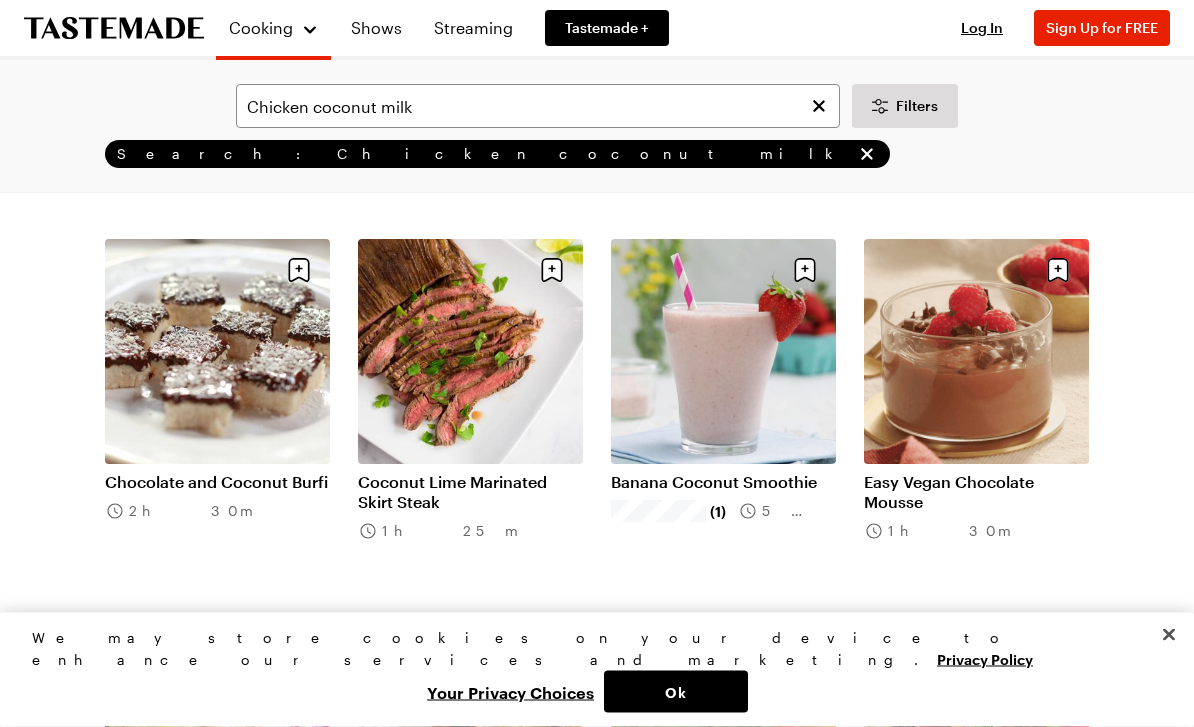 scroll, scrollTop: 485, scrollLeft: 0, axis: vertical 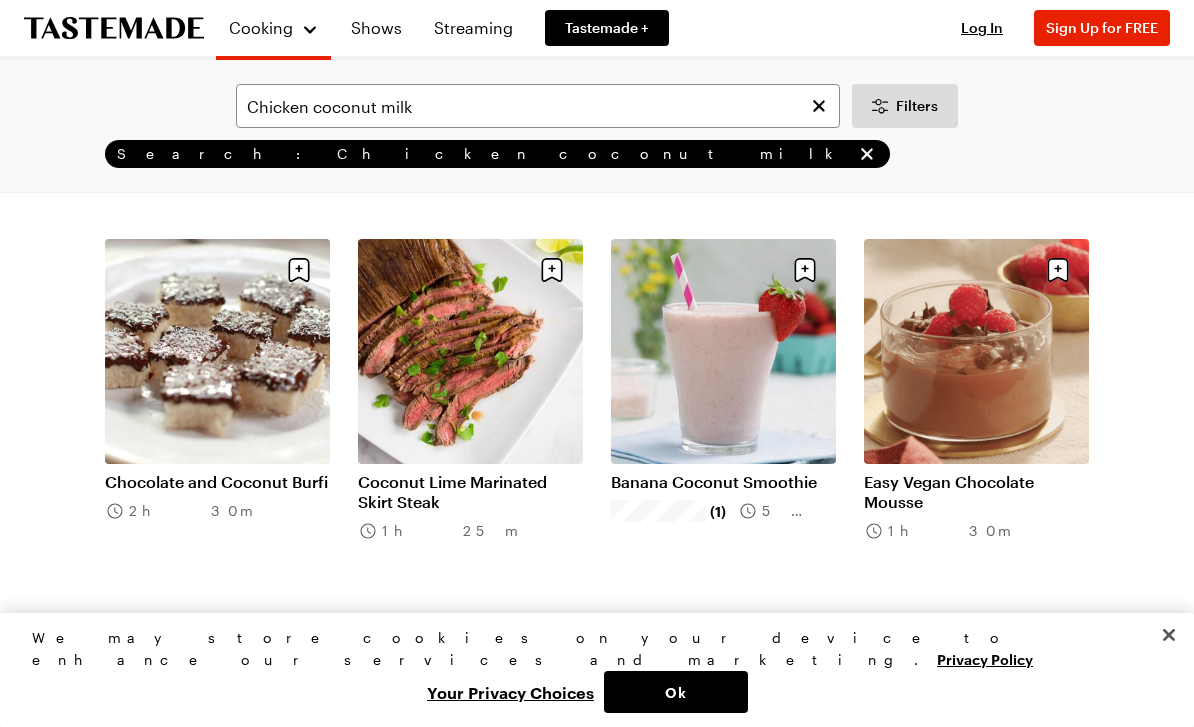 click on "Chocolate and Coconut Burfi" at bounding box center (217, 482) 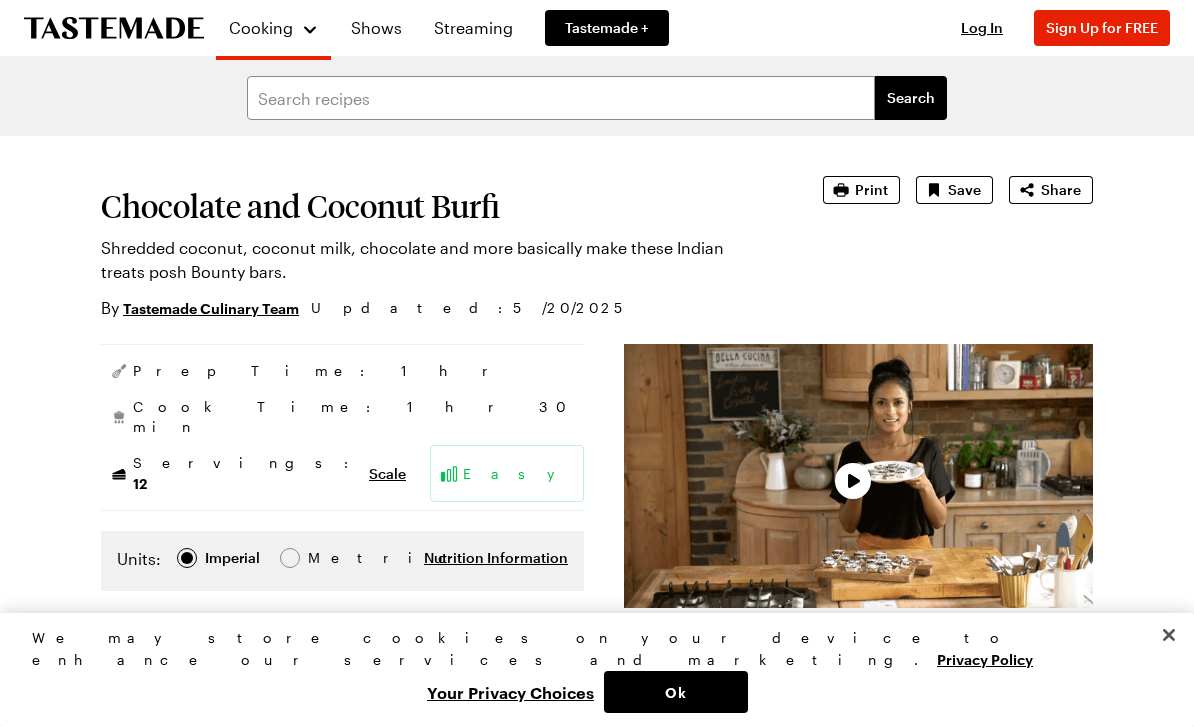 scroll, scrollTop: 0, scrollLeft: 0, axis: both 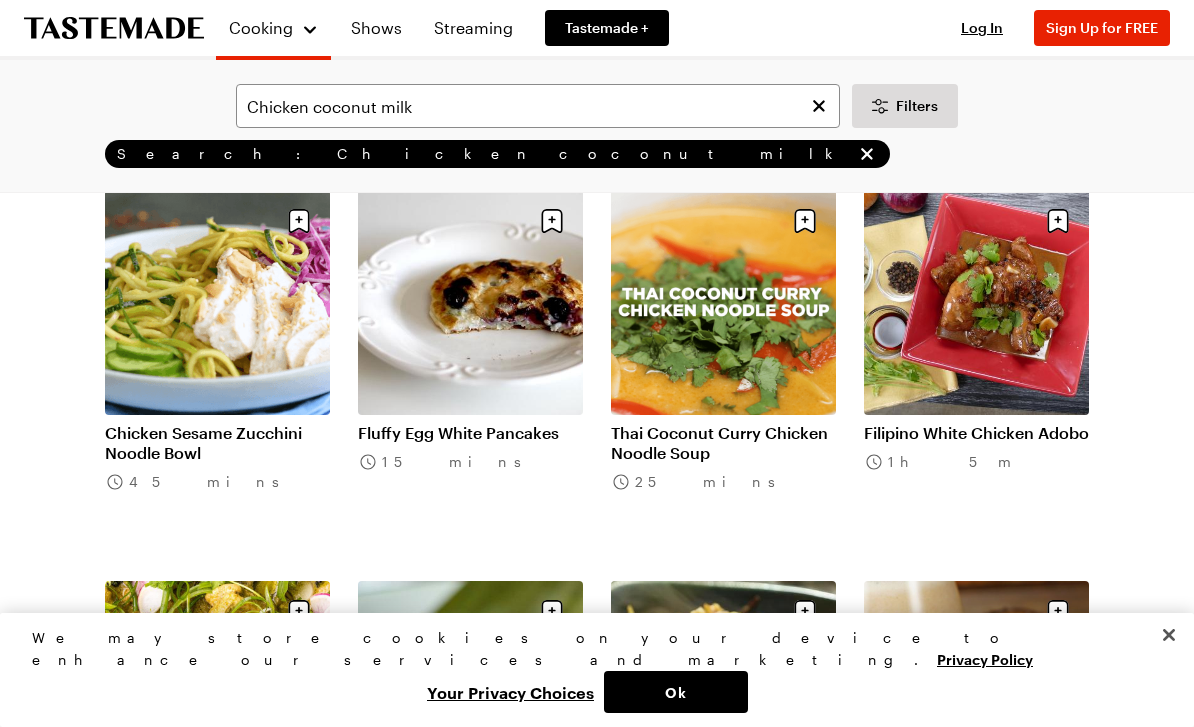 click on "Filipino White Chicken Adobo" at bounding box center [976, 433] 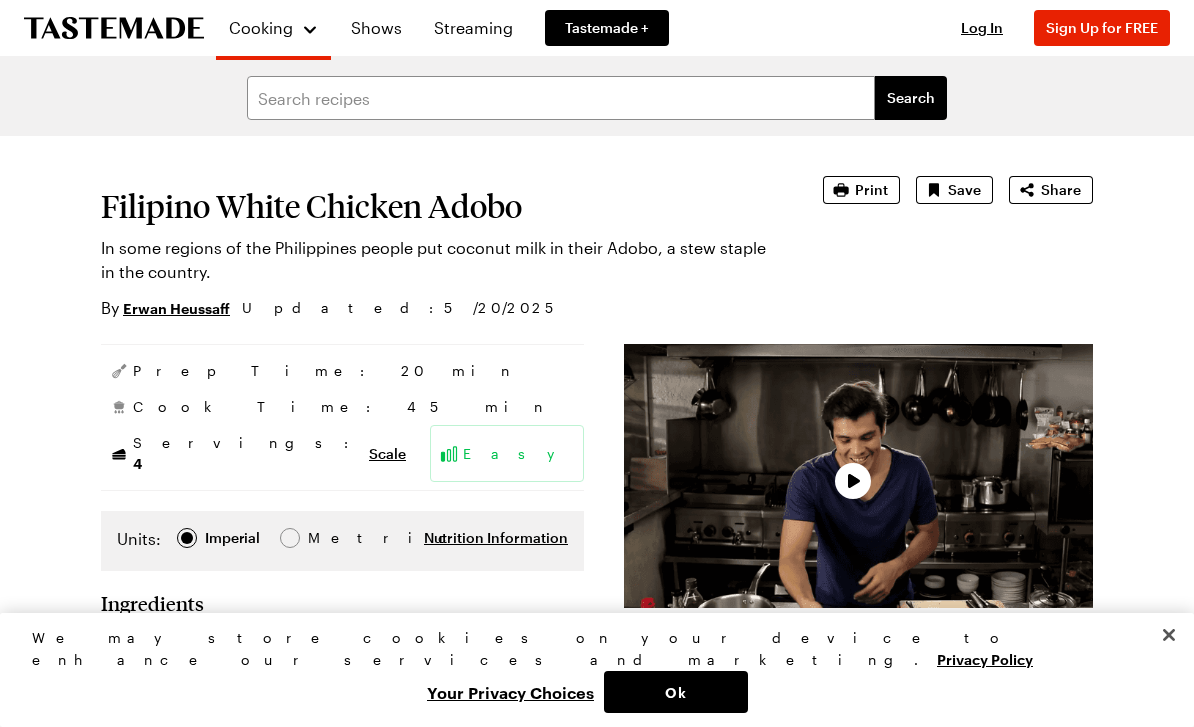 scroll, scrollTop: 0, scrollLeft: 0, axis: both 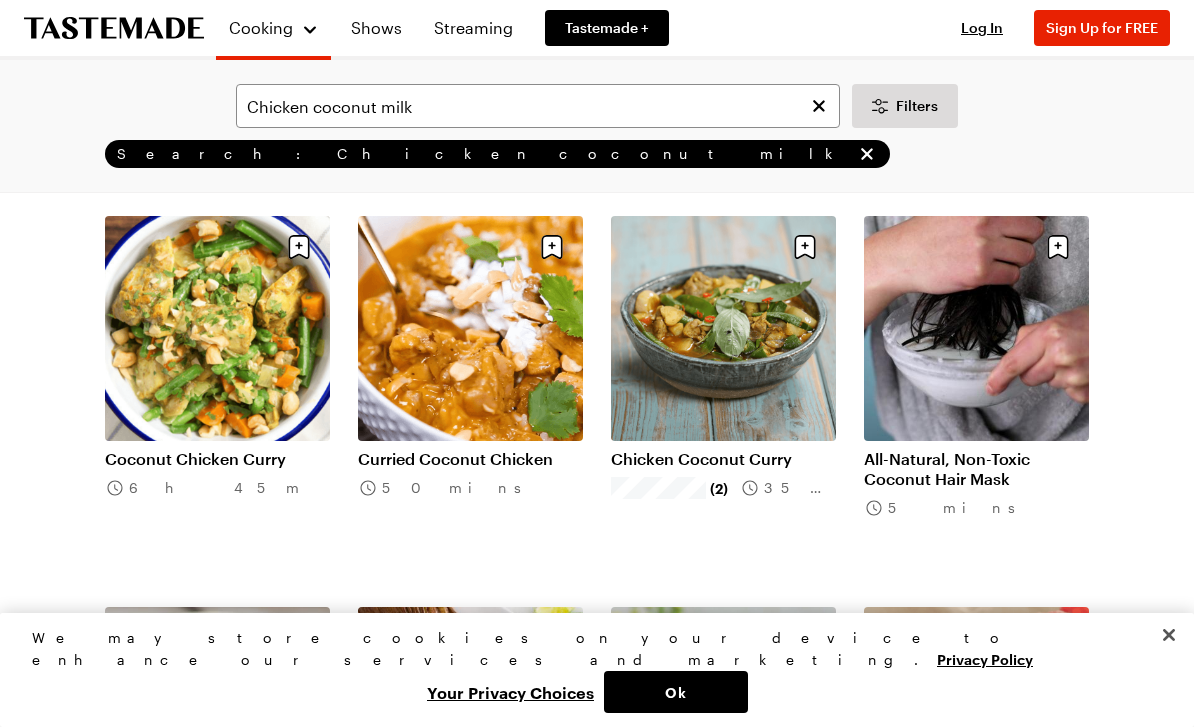 click on "Chicken coconut milk Filters Search: Chicken coconut milk  Search Results  ( 35 ) Relevance Load More Coconut Chicken Curry 6h 45m Curried Coconut Chicken 50 mins Chicken Coconut Curry (2) 35 mins All-Natural, Non-Toxic Coconut Hair Mask 5 mins Chocolate and Coconut Burfi 2h 30m Coconut Lime Marinated Skirt Steak 1h 25m Banana Coconut Smoothie (1) 5 mins Easy Vegan Chocolate Mousse 1h 30m Chicken Sesame Zucchini Noodle Bowl 45 mins Fluffy Egg White Pancakes 15 mins Thai Coconut Curry Chicken Noodle Soup 25 mins Filipino White Chicken Adobo 1h 5m Spring Onion Green Chicken Curry 44 mins Suman with Coconut Caramel Sauce 55 mins Coconut Dal 55 mins Coconut Milk 15 mins Coconut Tres Leches Cake 45 mins Chicken In Peanut Sauce 30 mins Best-Ever Coconut Flan 1h 25m Coconut Braised Short Ribs 2h 50m Homemade Coconut Milk & Tembleque (1) 2h 30m Golden Latte 25 mins Coconut Ricotta Pancakes with Cinnamon Honey Butter (1) 45 mins Golden Milk (Turmeric Tea) 15 mins Ice Pops: Blueberry Coconut 4h 20m 55 mins Vattalappam" at bounding box center (597, 2103) 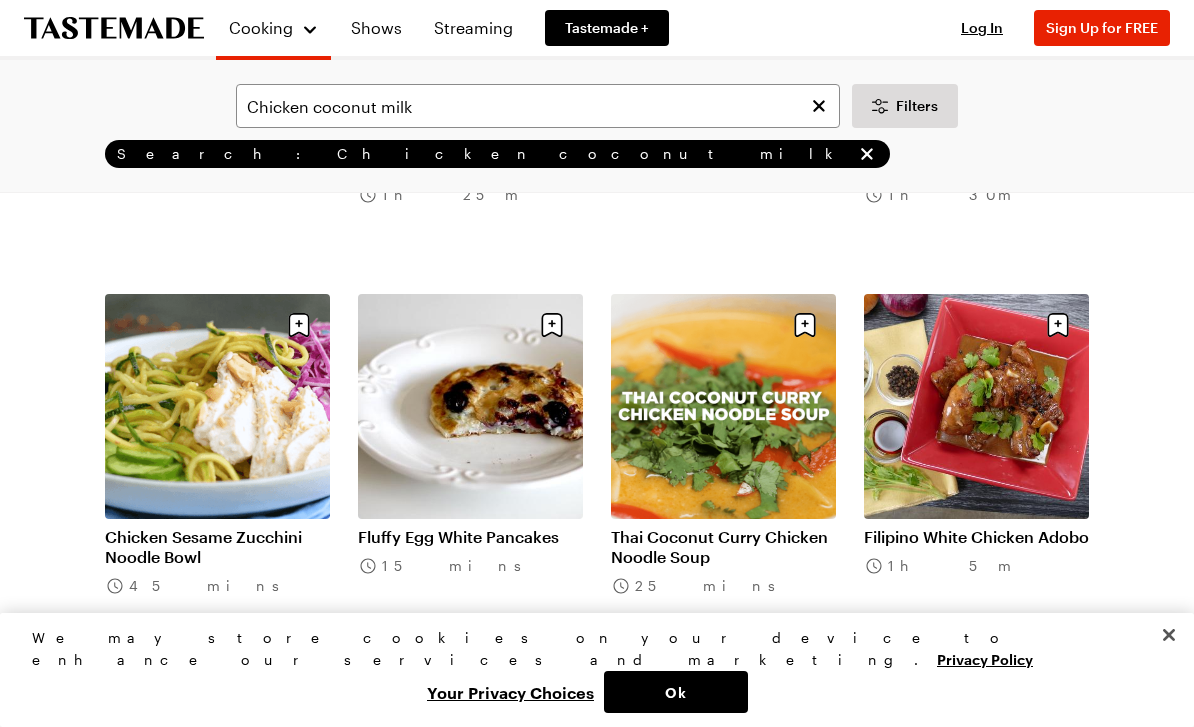 scroll, scrollTop: 868, scrollLeft: 0, axis: vertical 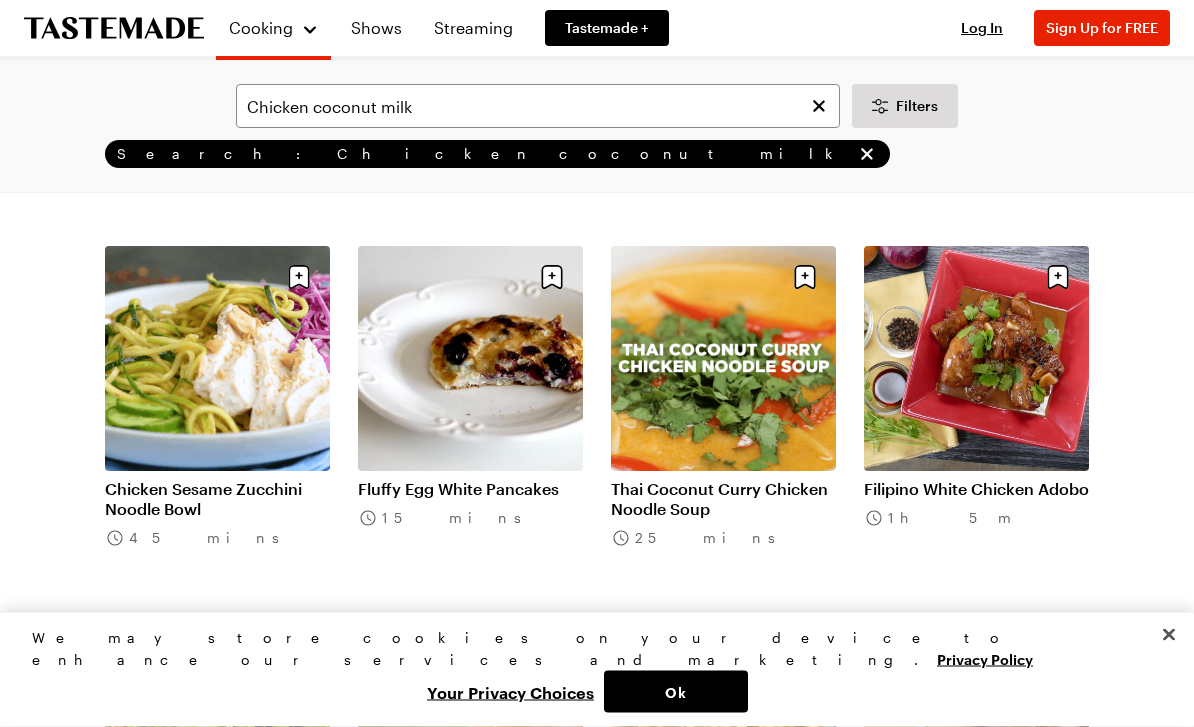 click on "Filipino White Chicken Adobo" at bounding box center (976, 490) 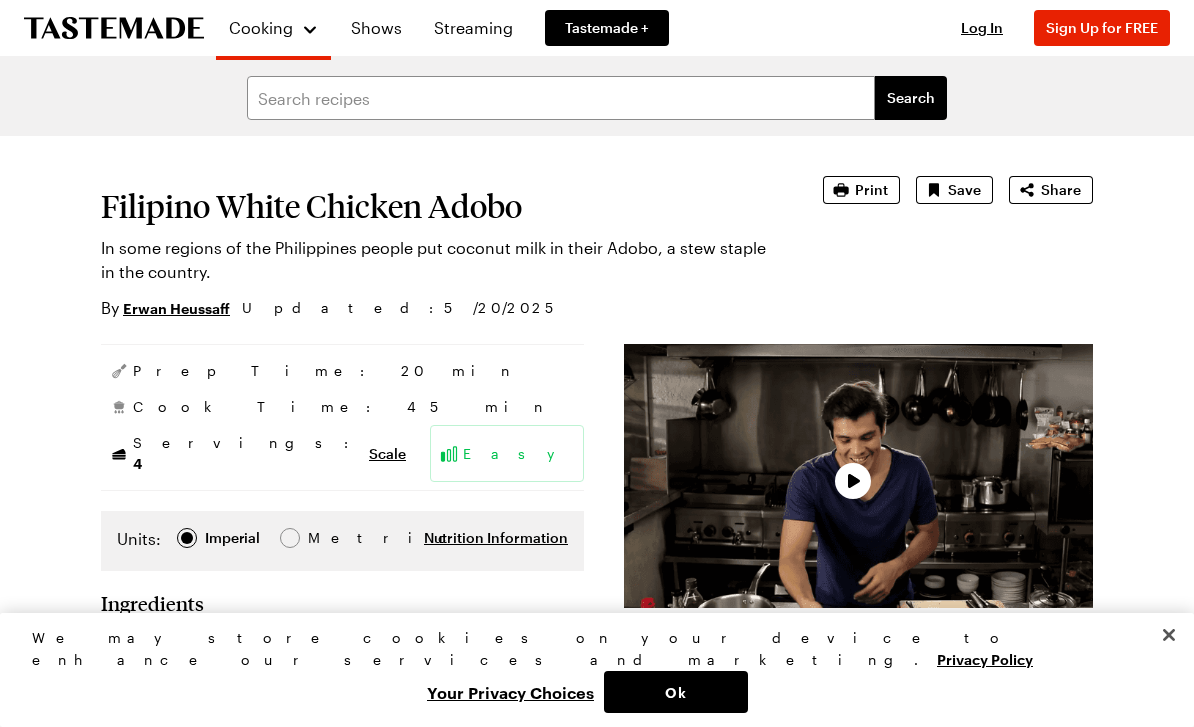scroll, scrollTop: 0, scrollLeft: 0, axis: both 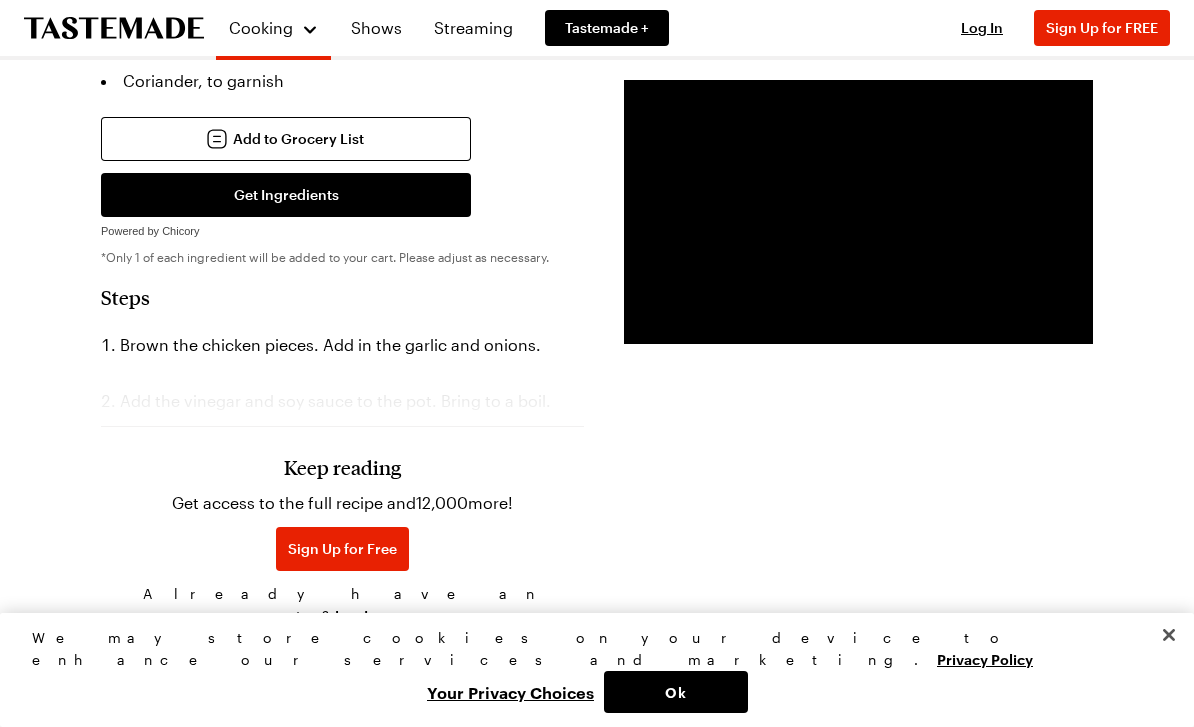 click on "Keep reading" at bounding box center [342, 467] 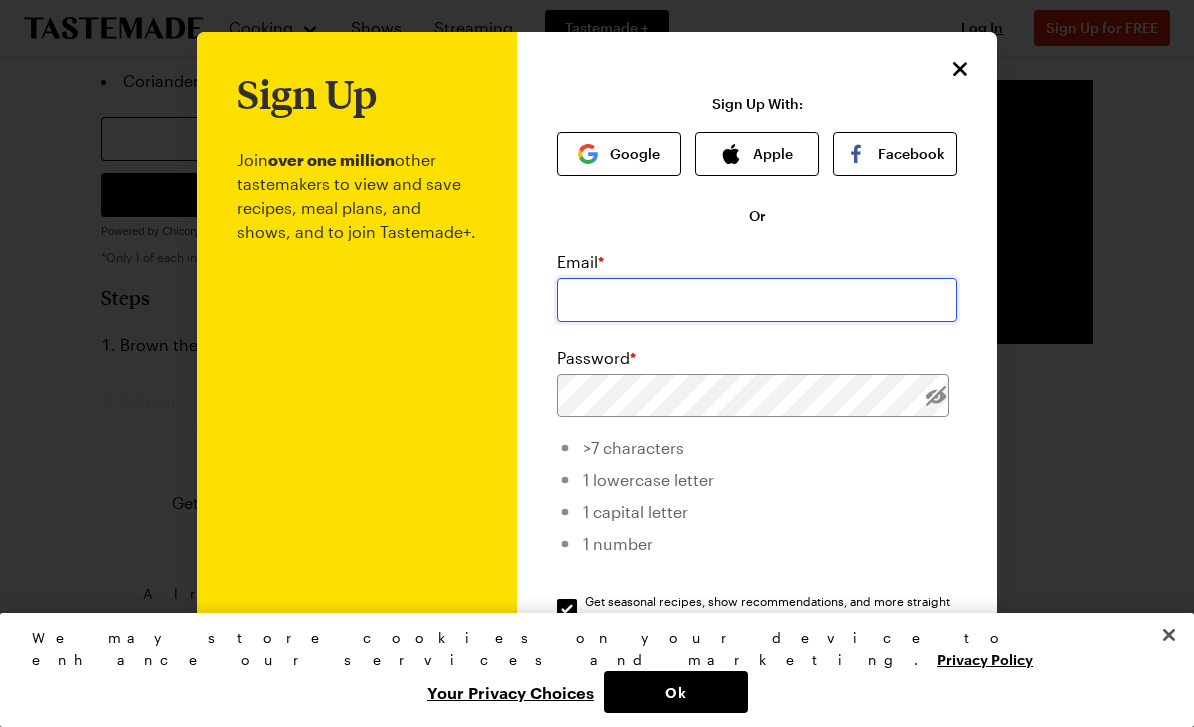 click at bounding box center [757, 300] 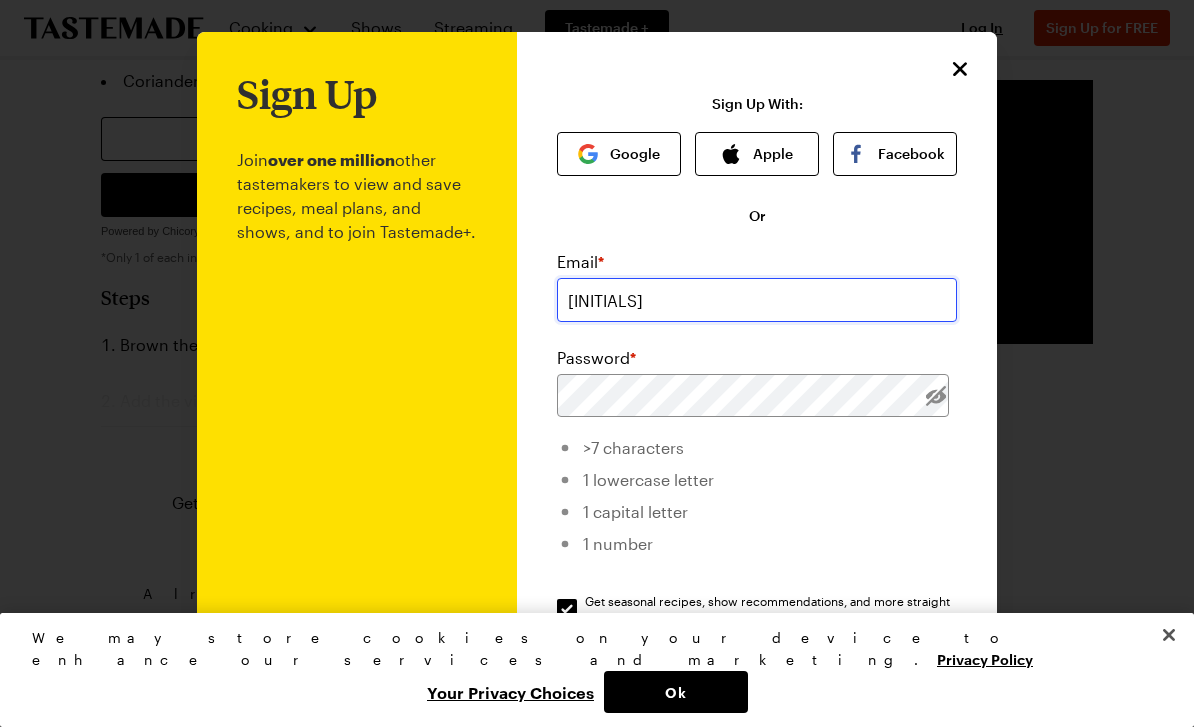 type on "prhi" 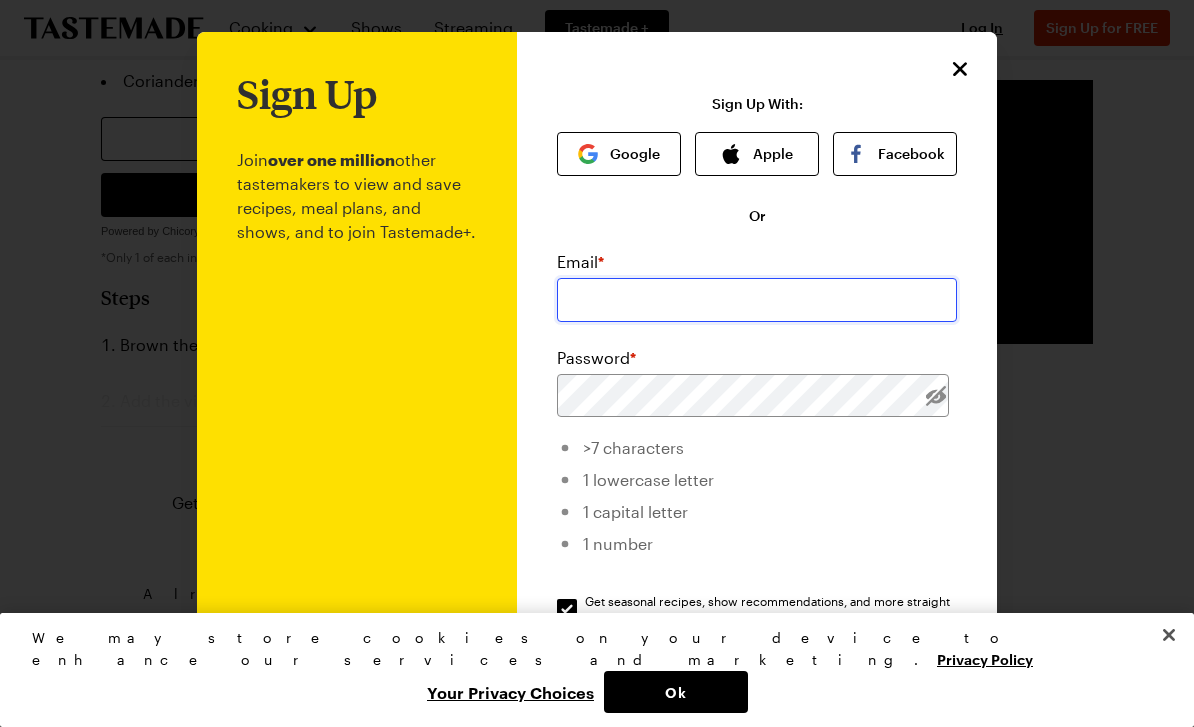 type on "prhite@yahoo.com" 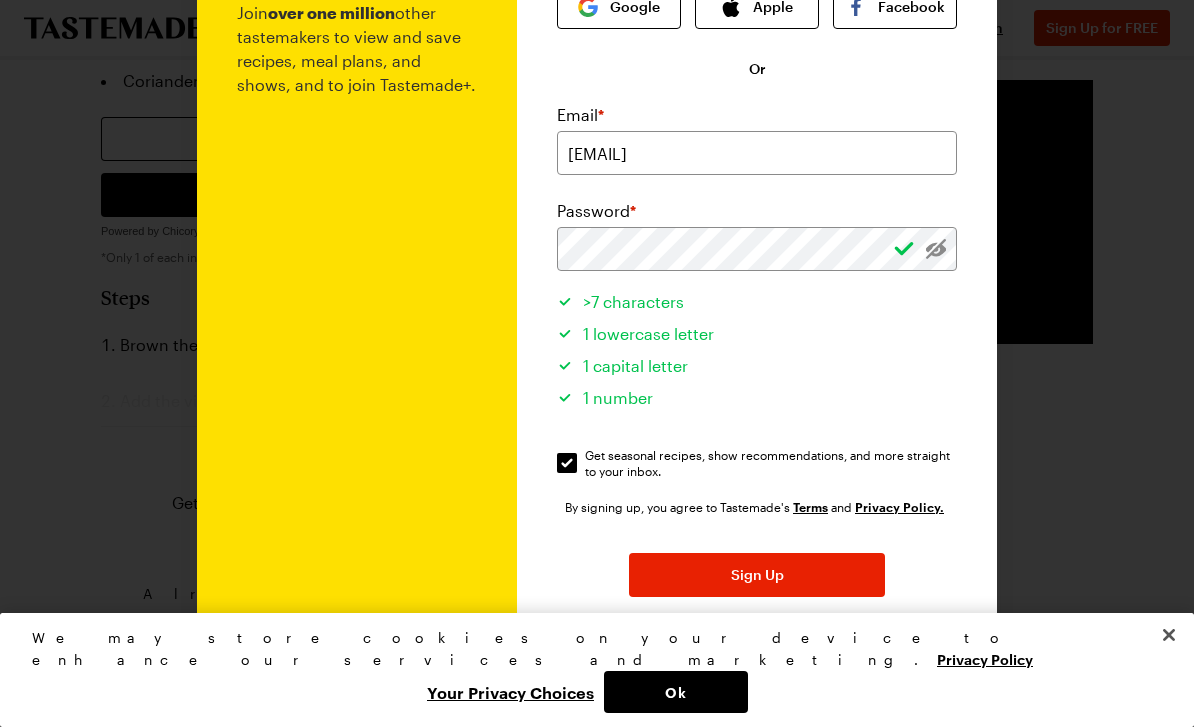 scroll, scrollTop: 144, scrollLeft: 0, axis: vertical 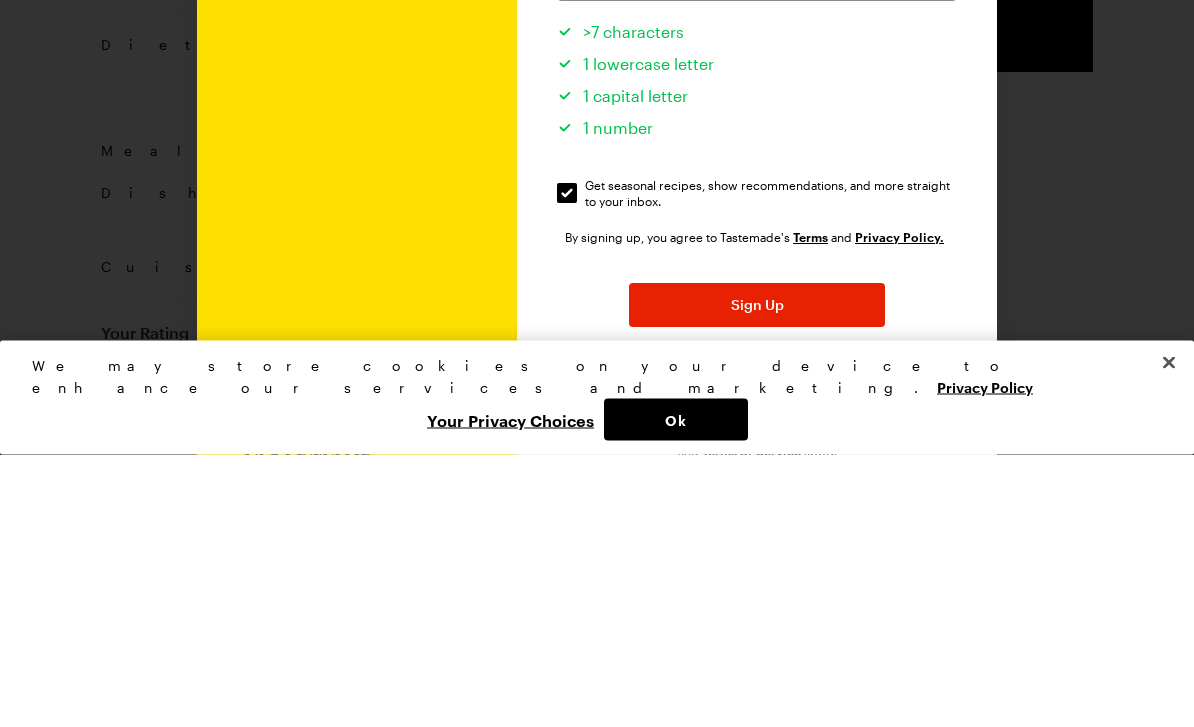 click on "Sign Up" at bounding box center [757, 578] 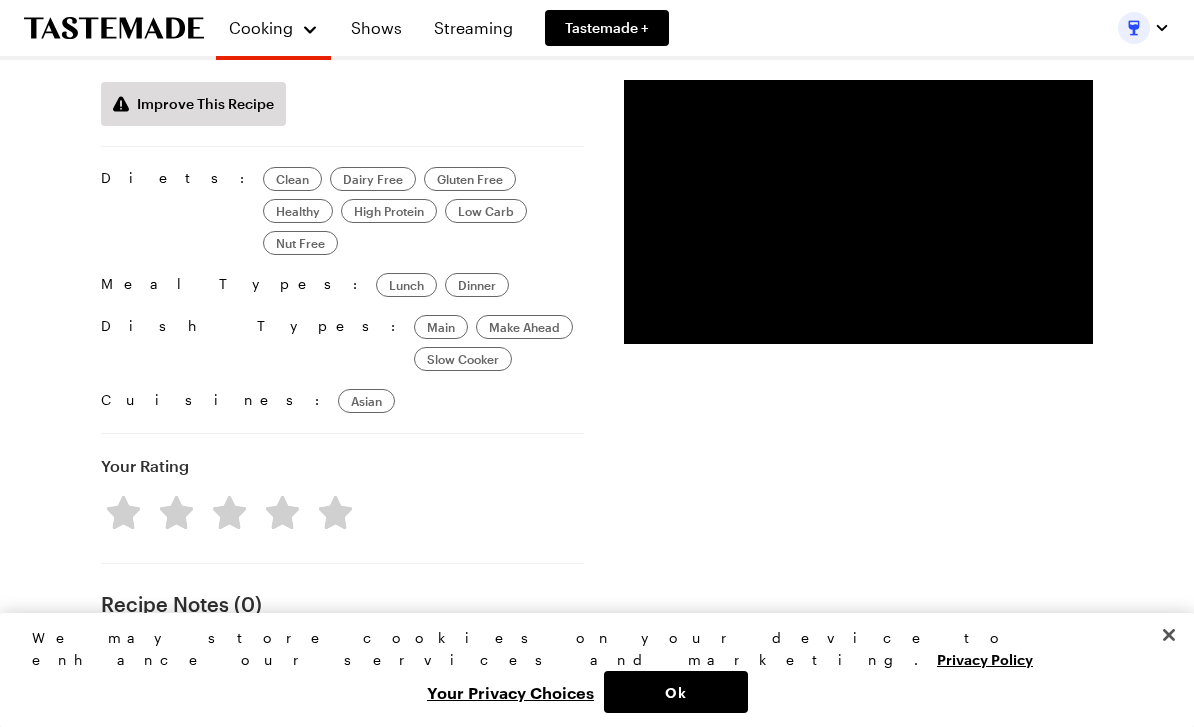 scroll, scrollTop: 922, scrollLeft: 0, axis: vertical 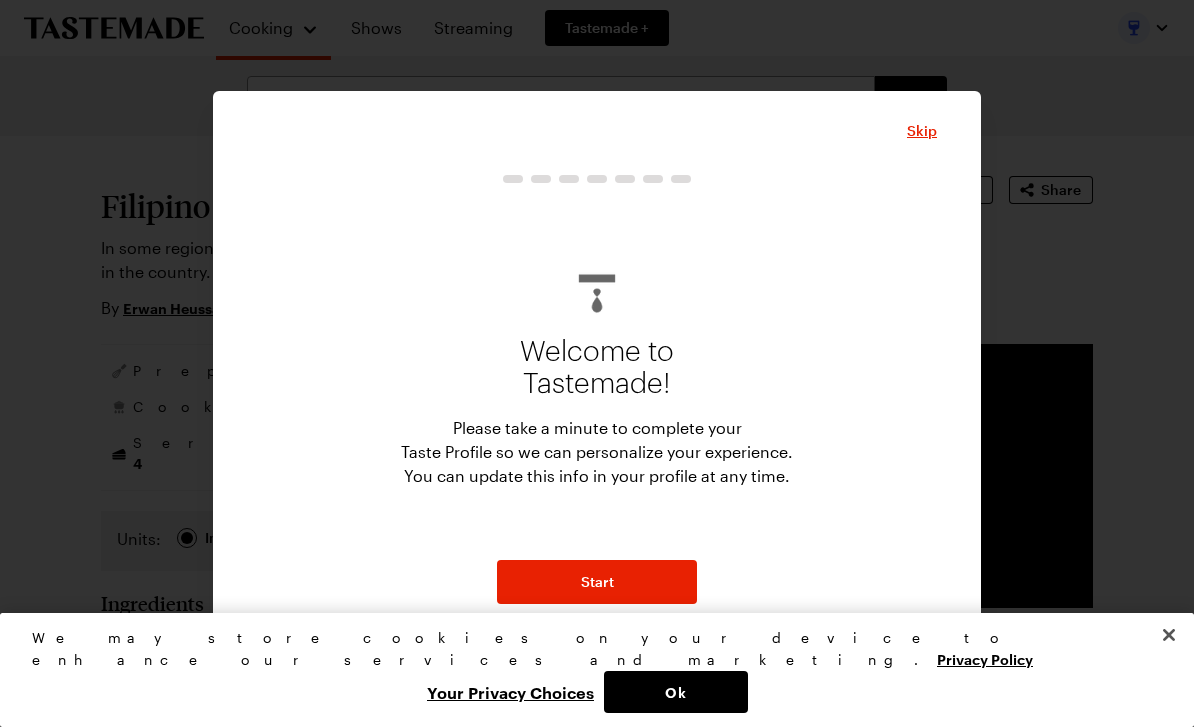 click on "Start" at bounding box center (597, 582) 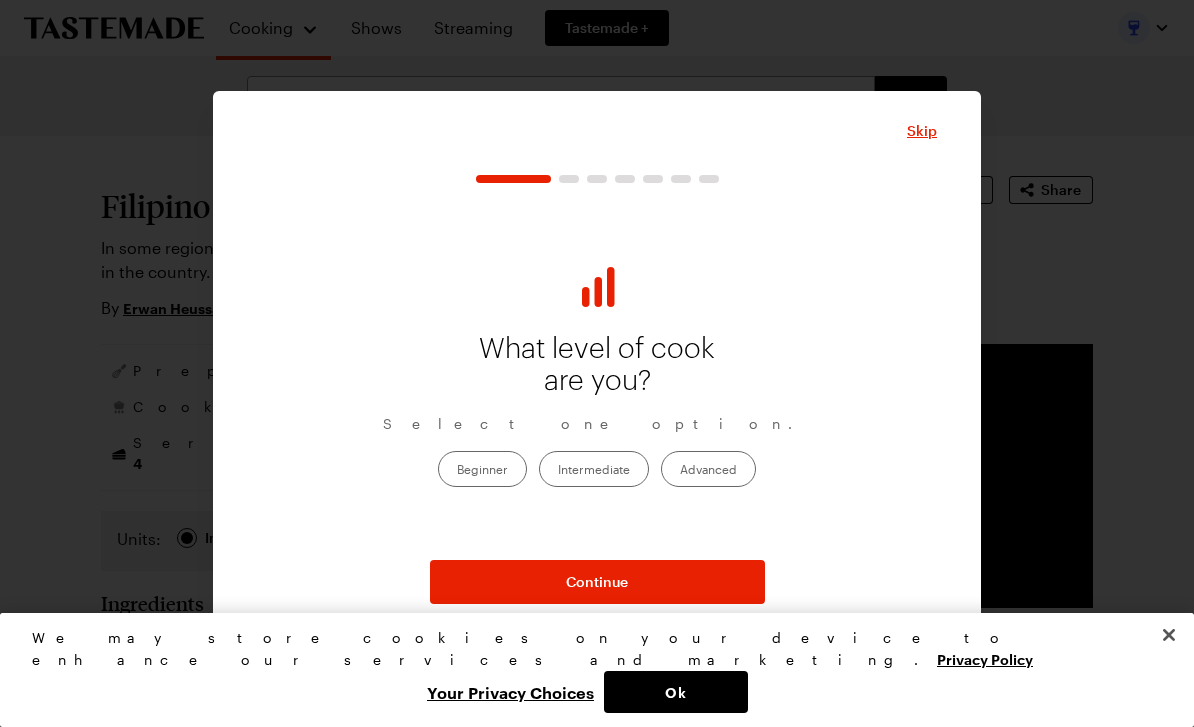 click on "Intermediate" at bounding box center [594, 469] 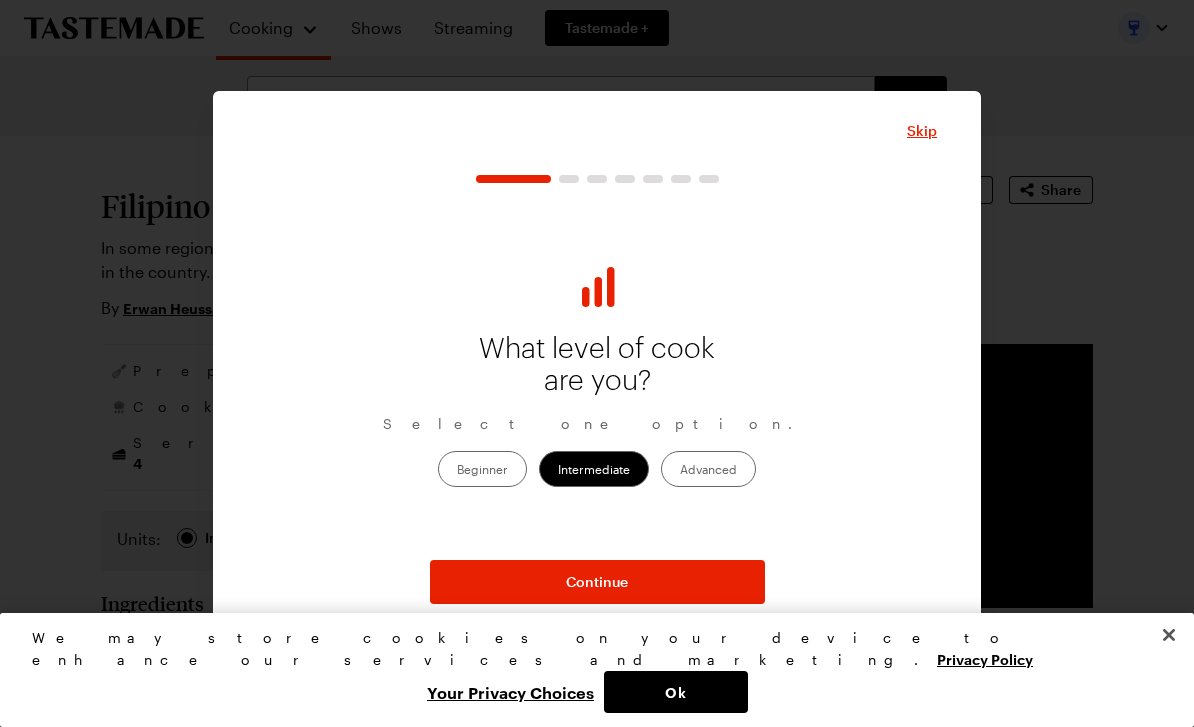 click on "Continue" at bounding box center (597, 582) 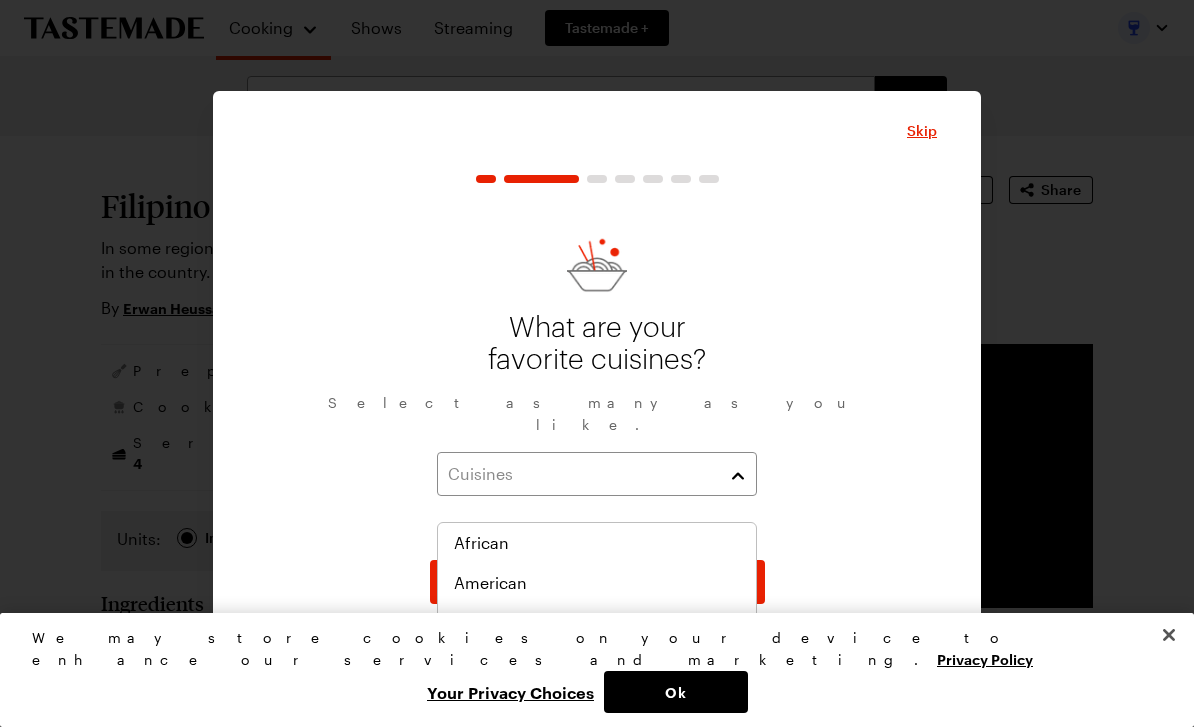 click on "American" at bounding box center [597, 583] 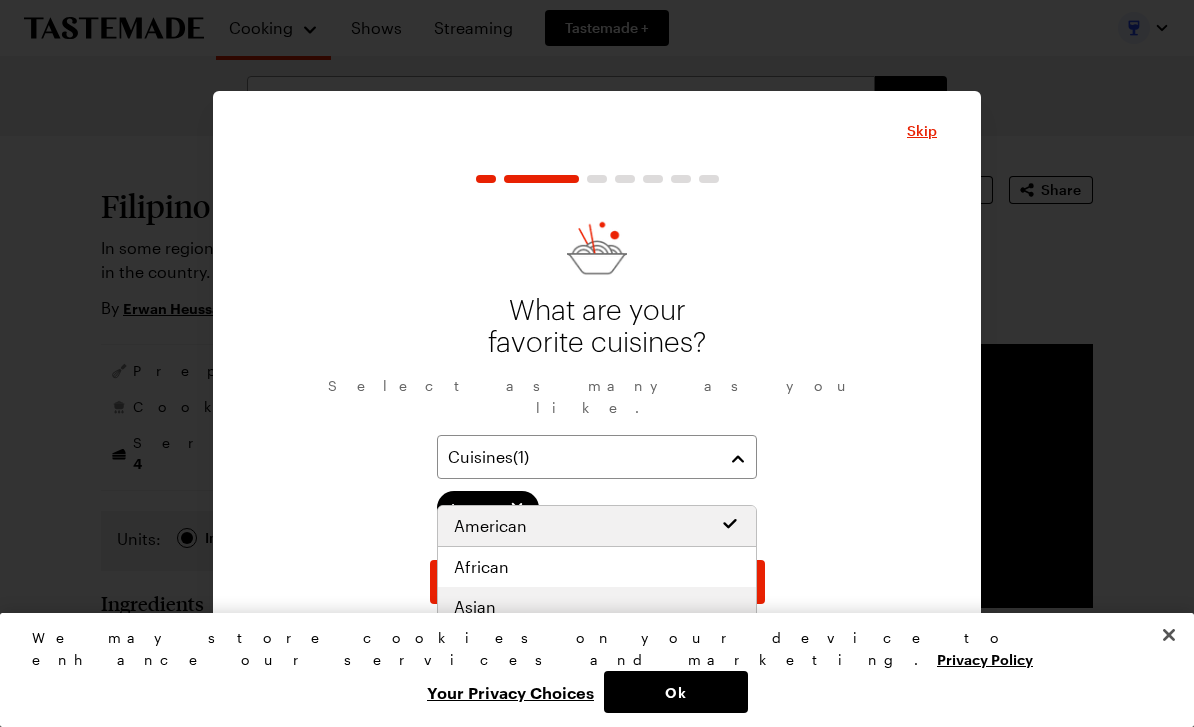 click on "Asian" at bounding box center (475, 607) 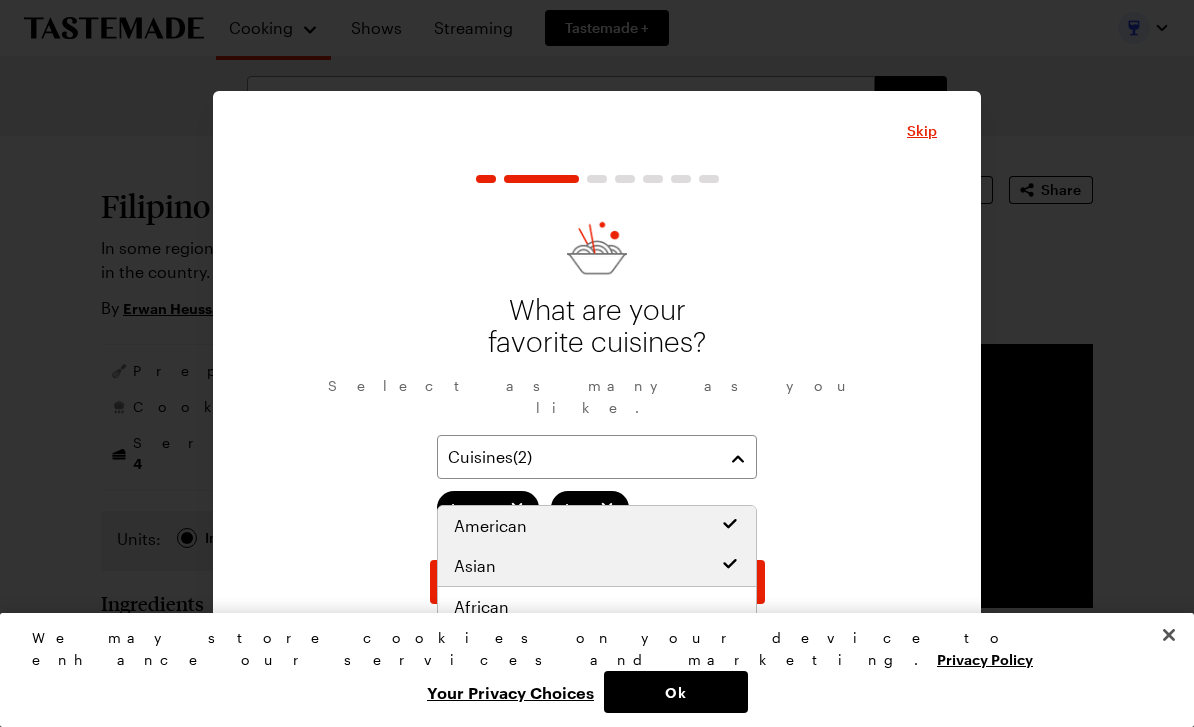 click on "Australian" at bounding box center (597, 647) 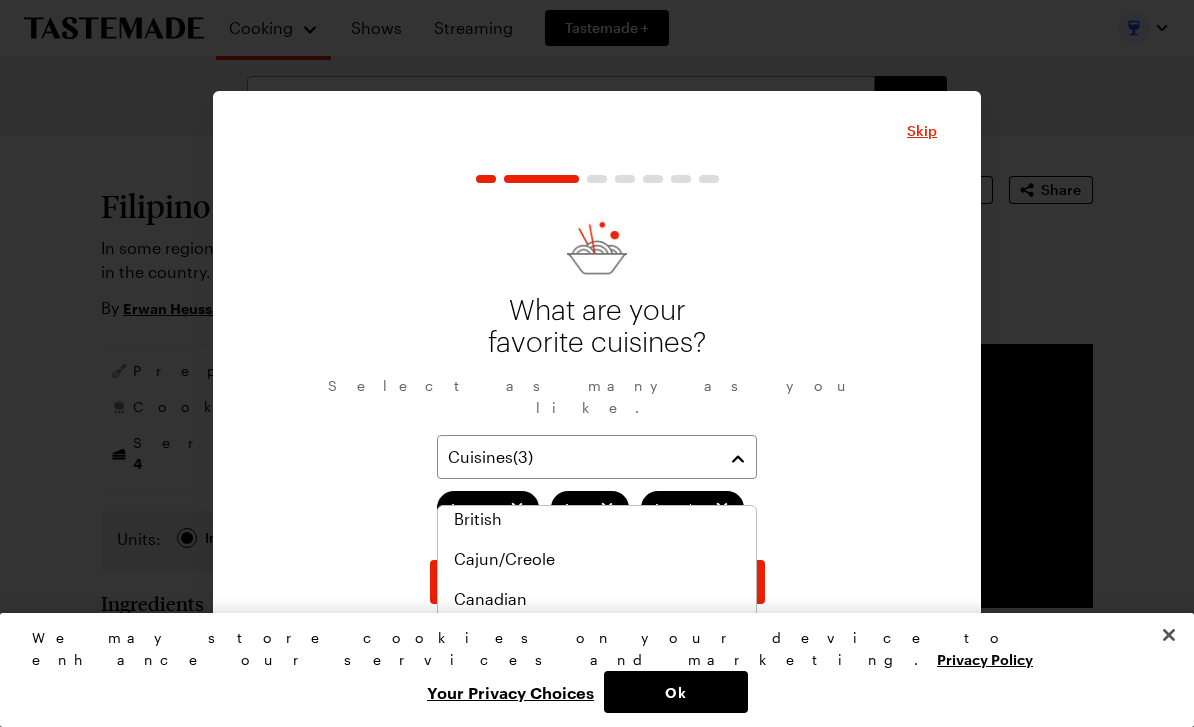 scroll, scrollTop: 169, scrollLeft: 0, axis: vertical 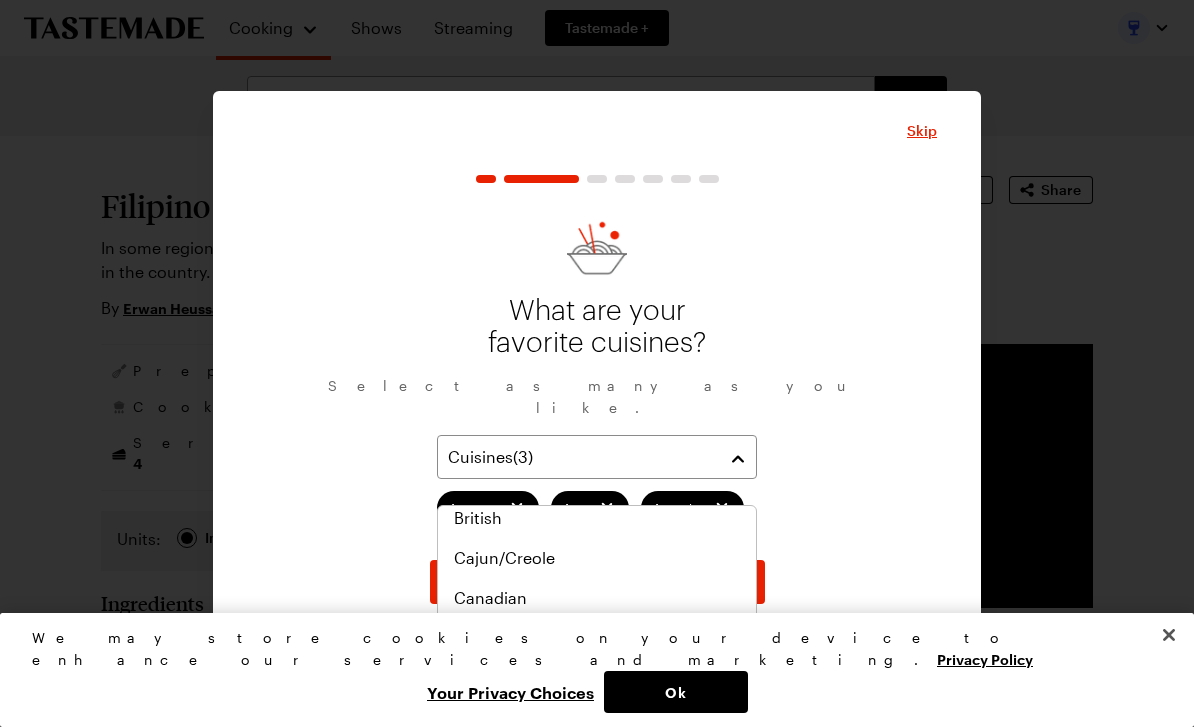 click on "Caribbean" at bounding box center (493, 638) 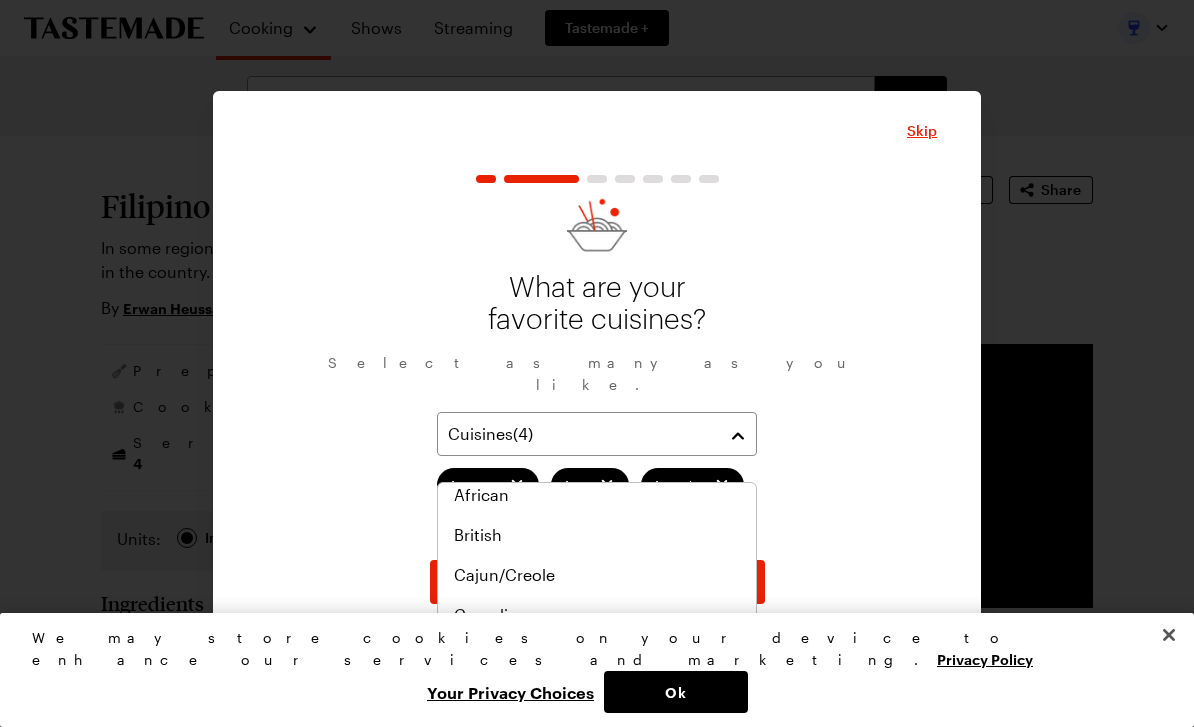 click on "Chinese" at bounding box center [485, 695] 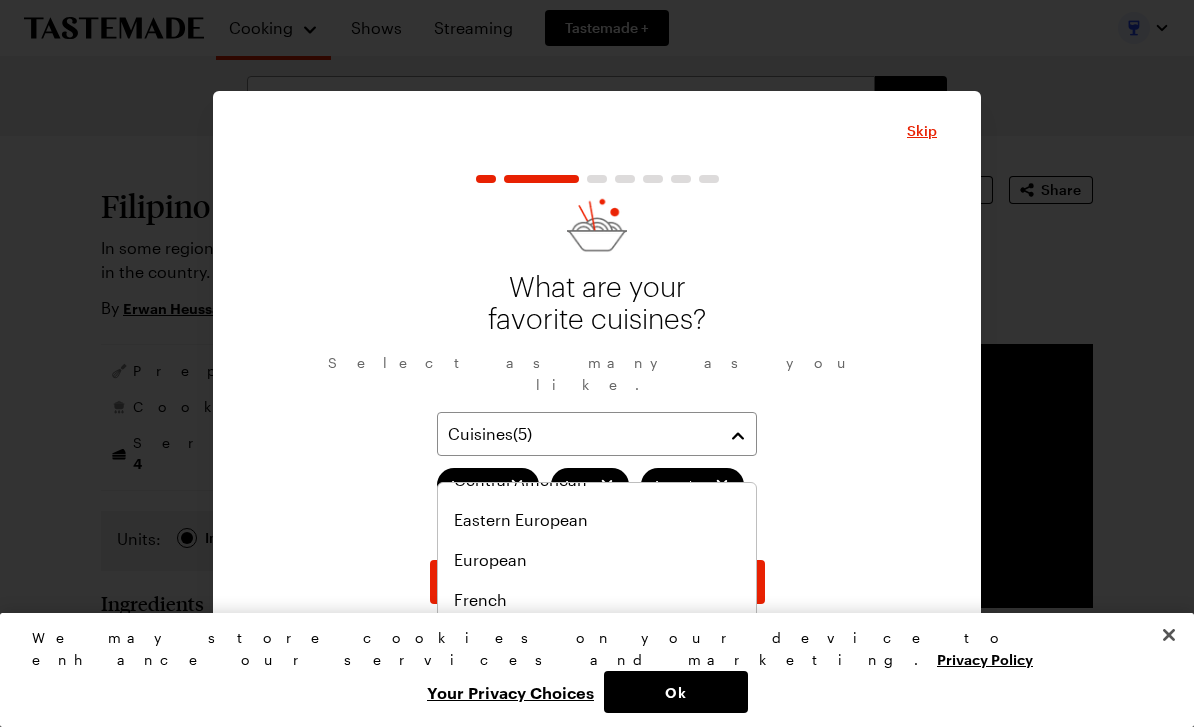 scroll, scrollTop: 382, scrollLeft: 0, axis: vertical 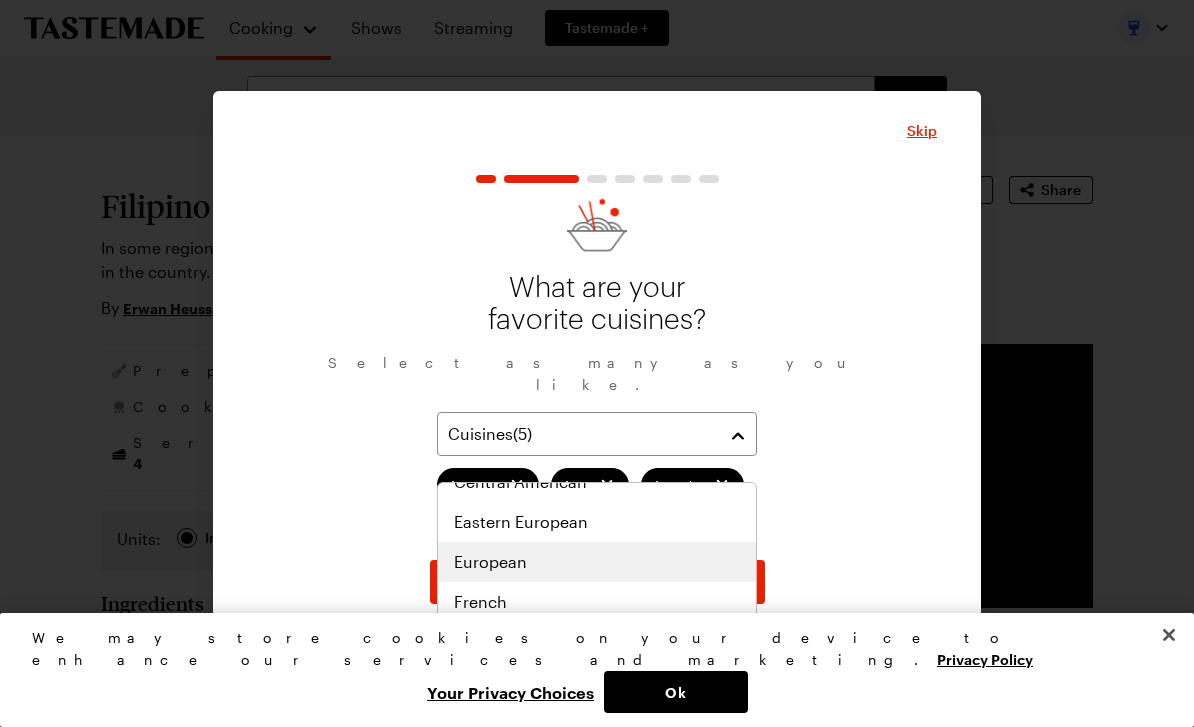 click on "European" at bounding box center (597, 562) 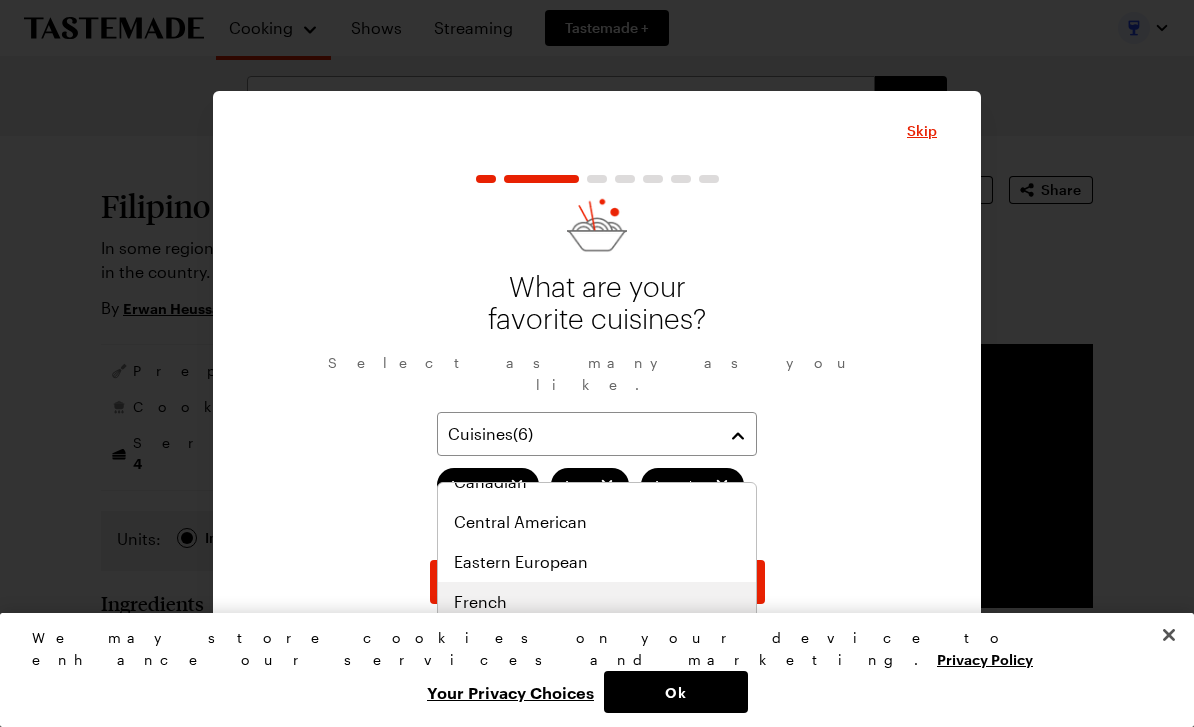 click on "French" at bounding box center [597, 602] 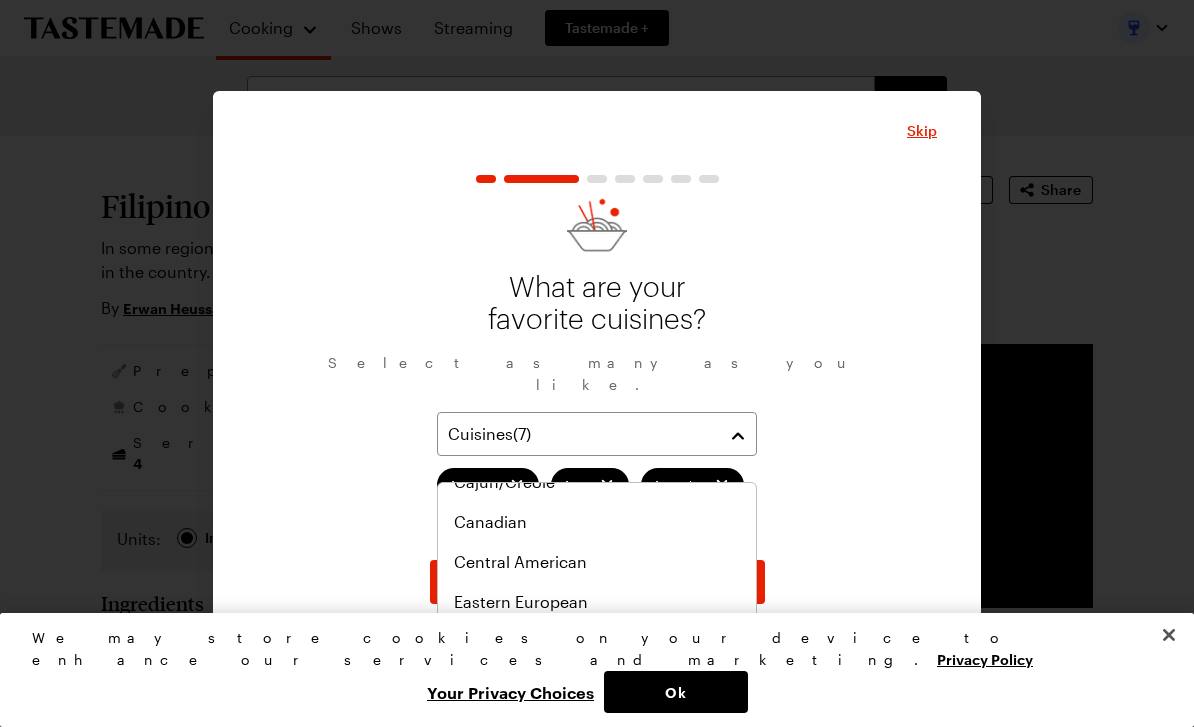 click on "German" at bounding box center (484, 642) 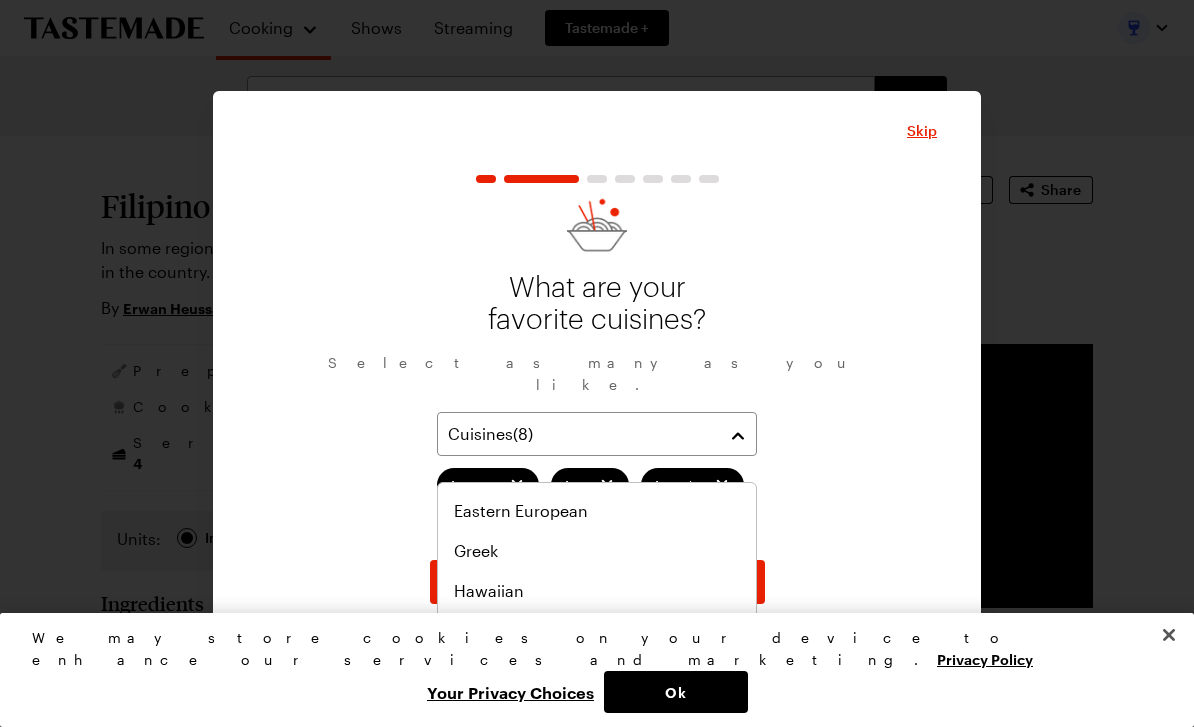 scroll, scrollTop: 518, scrollLeft: 0, axis: vertical 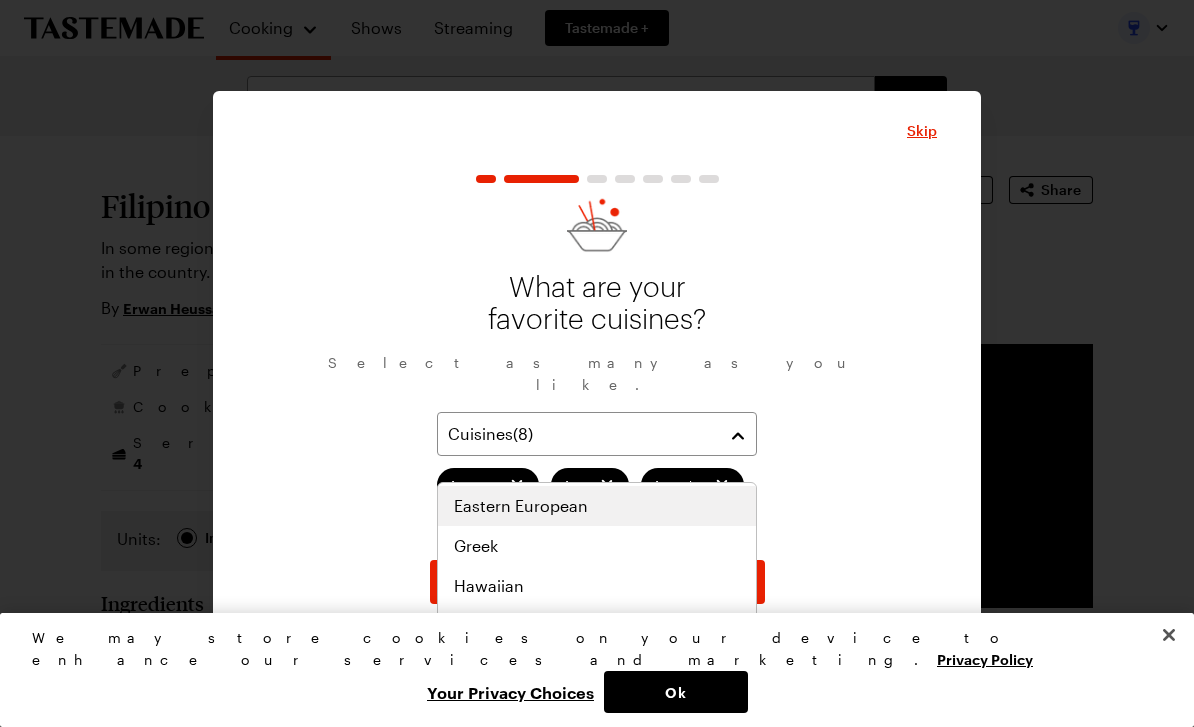 click on "Eastern European" at bounding box center (521, 506) 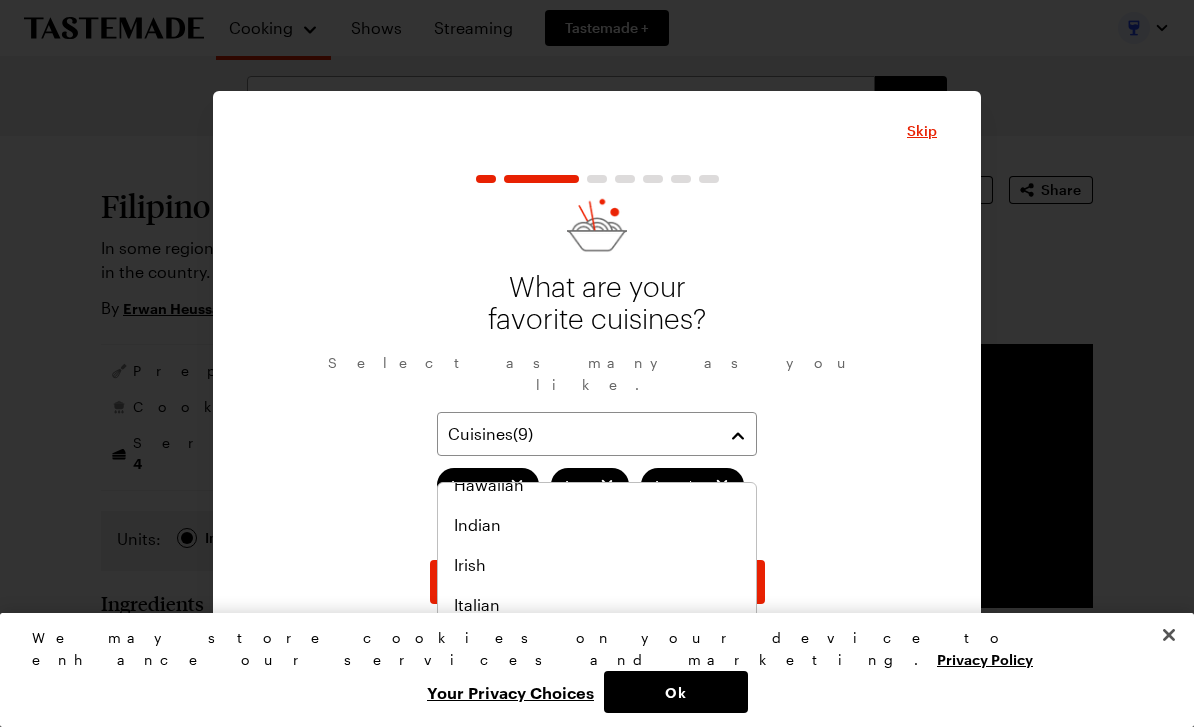 scroll, scrollTop: 652, scrollLeft: 0, axis: vertical 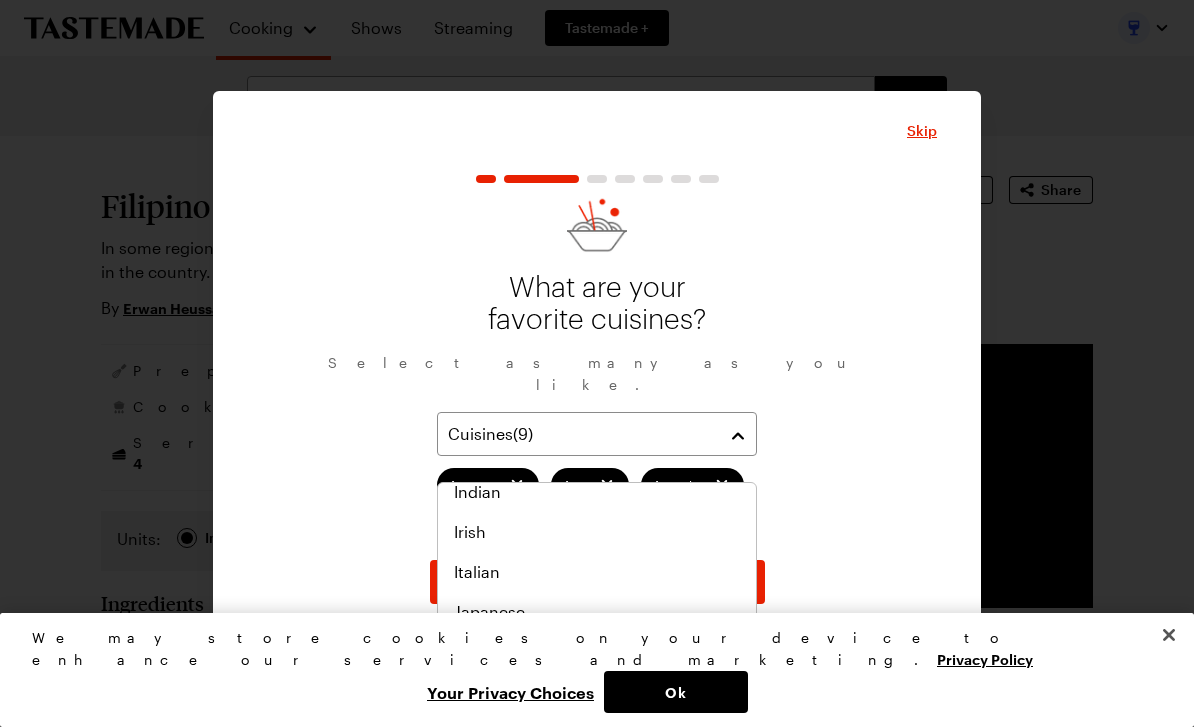 click on "Italian" at bounding box center (597, 572) 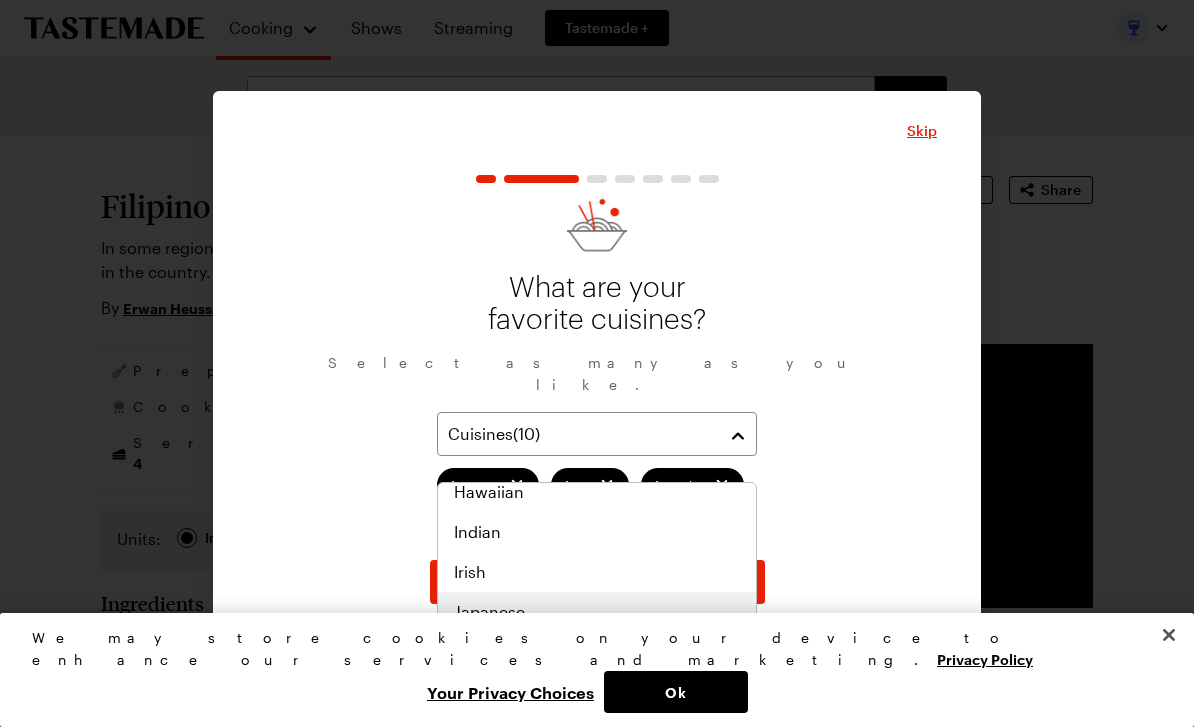 click on "Japanese" at bounding box center (597, 612) 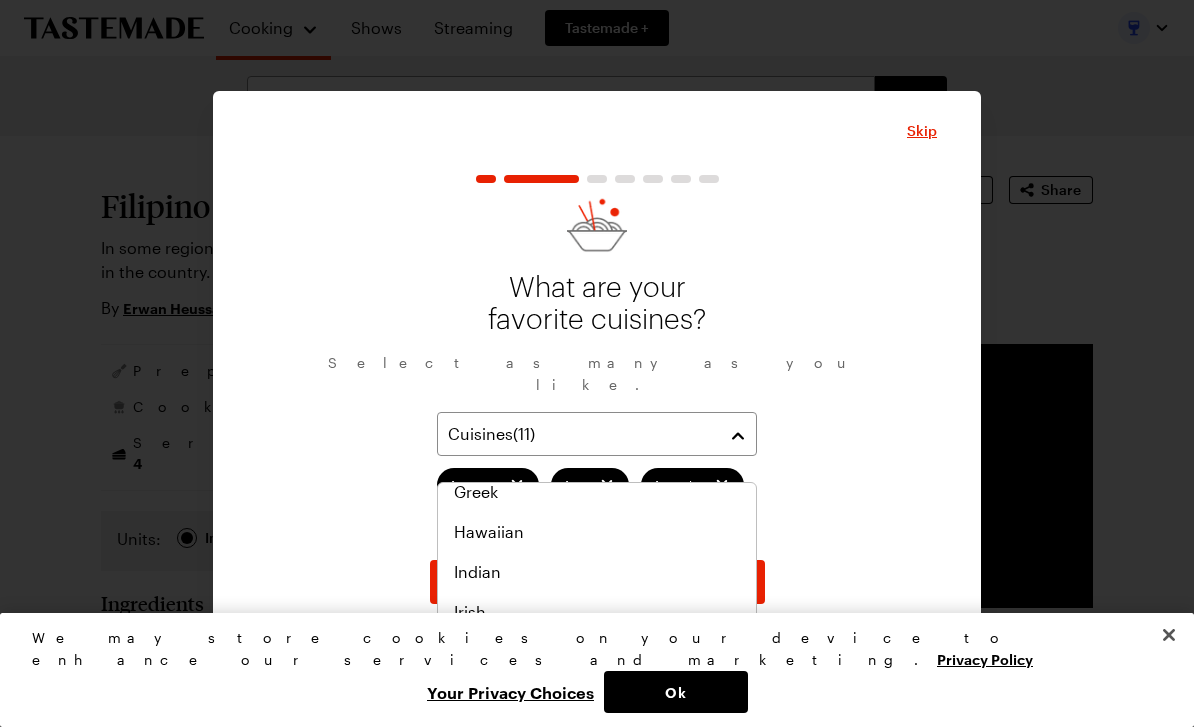 click on "Korean" at bounding box center (597, 692) 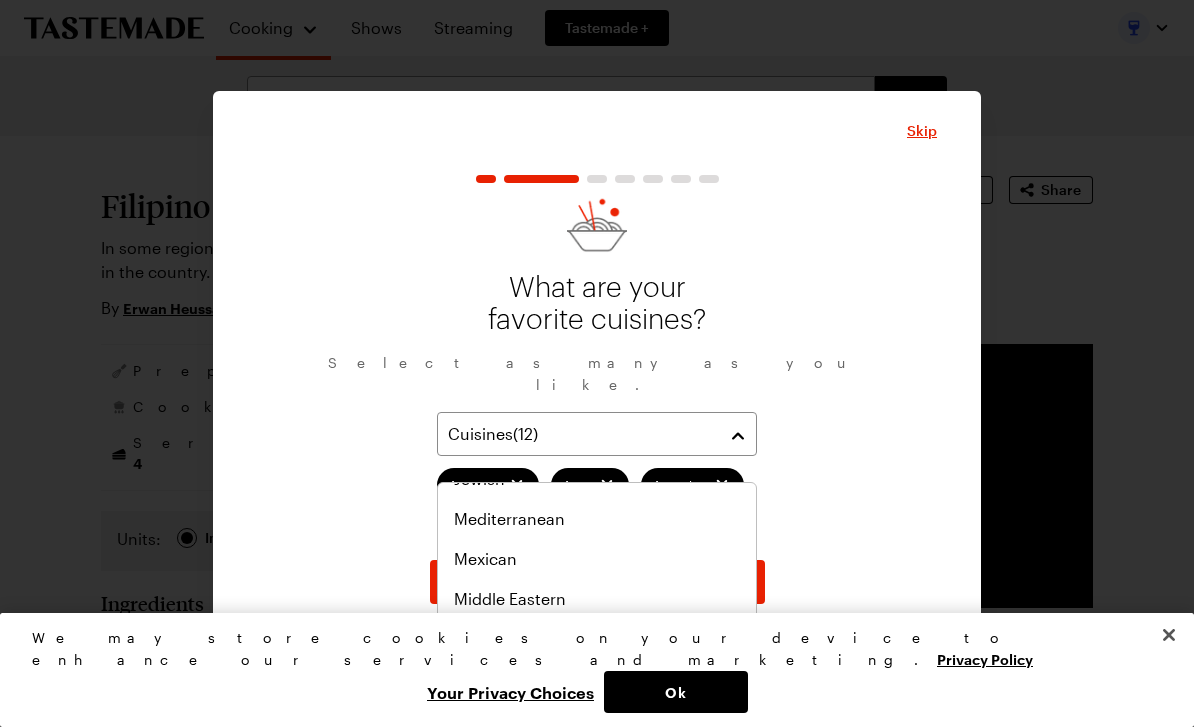 scroll, scrollTop: 868, scrollLeft: 0, axis: vertical 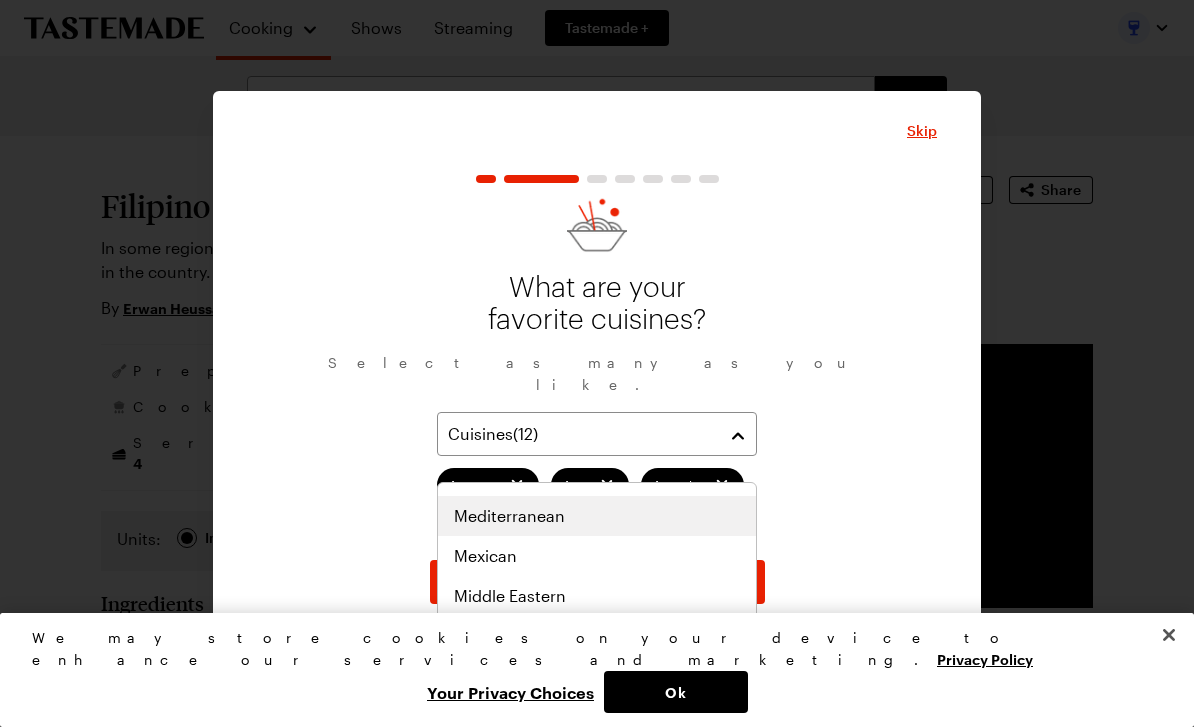 click on "Mediterranean" at bounding box center [597, 516] 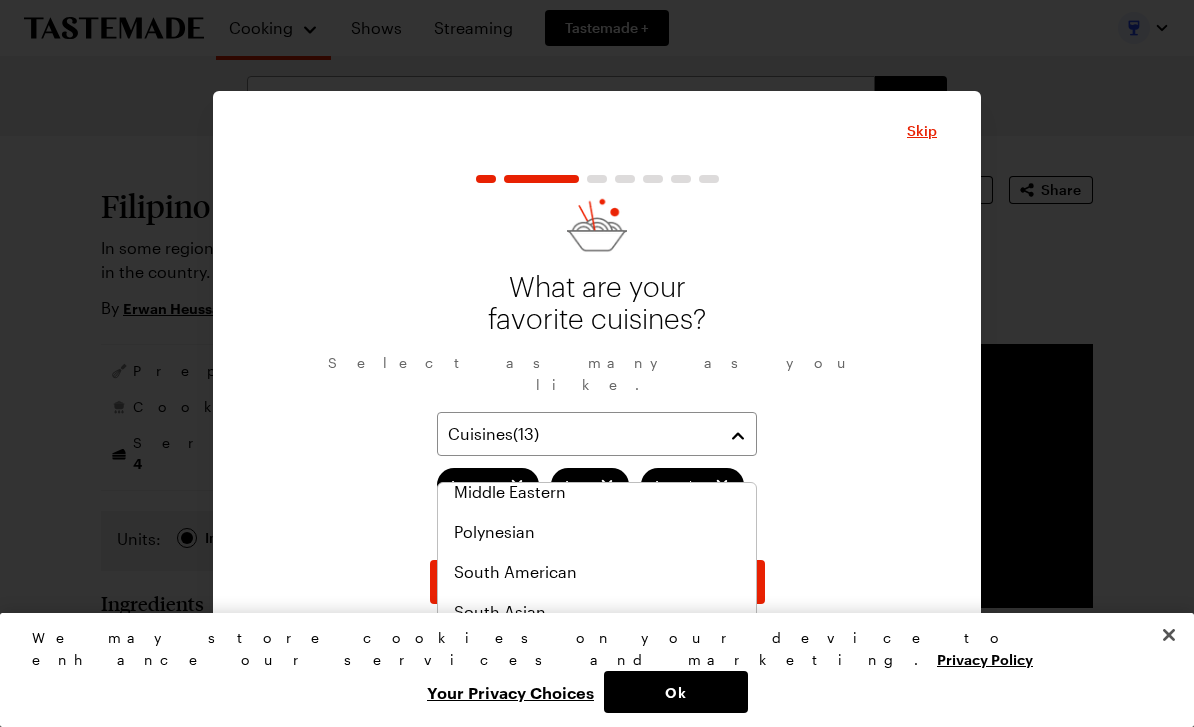 scroll, scrollTop: 977, scrollLeft: 0, axis: vertical 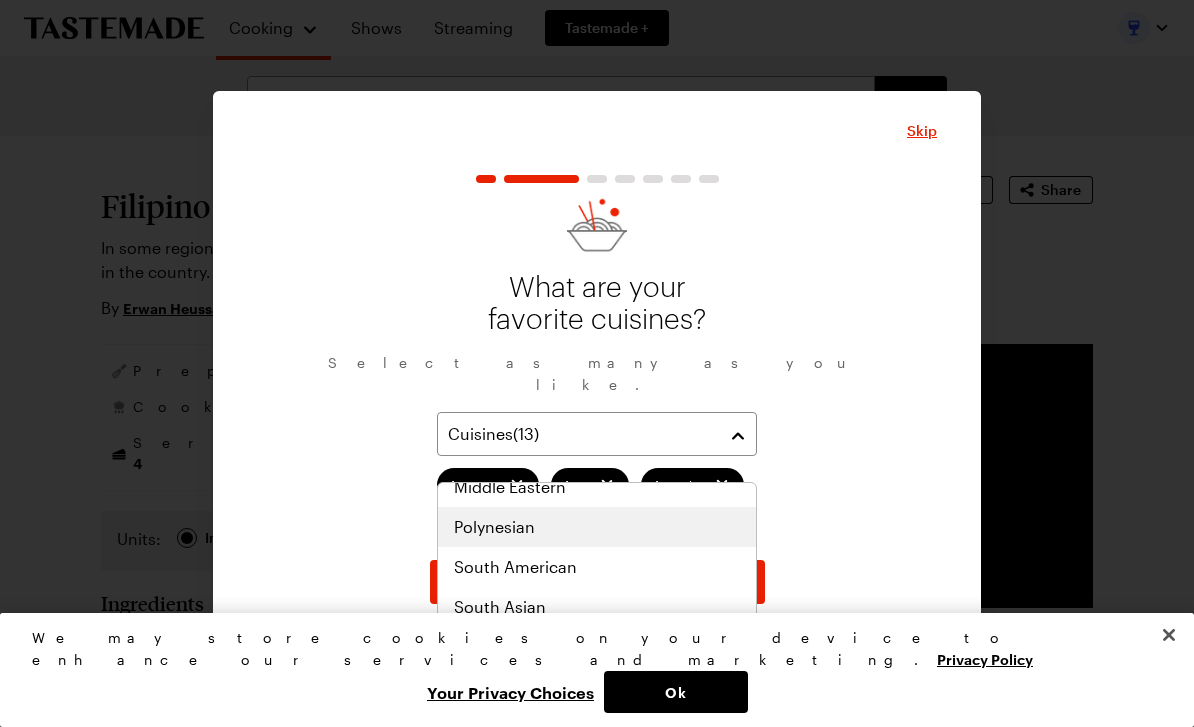 click on "Polynesian" at bounding box center (494, 527) 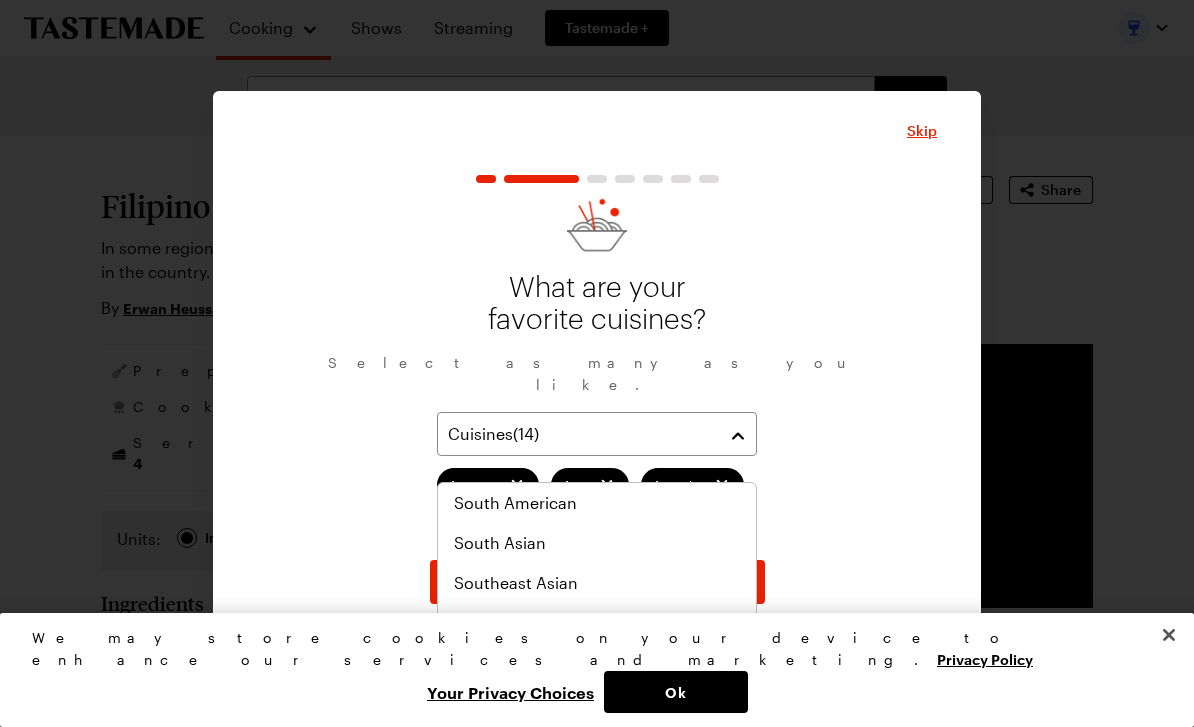 scroll, scrollTop: 1041, scrollLeft: 0, axis: vertical 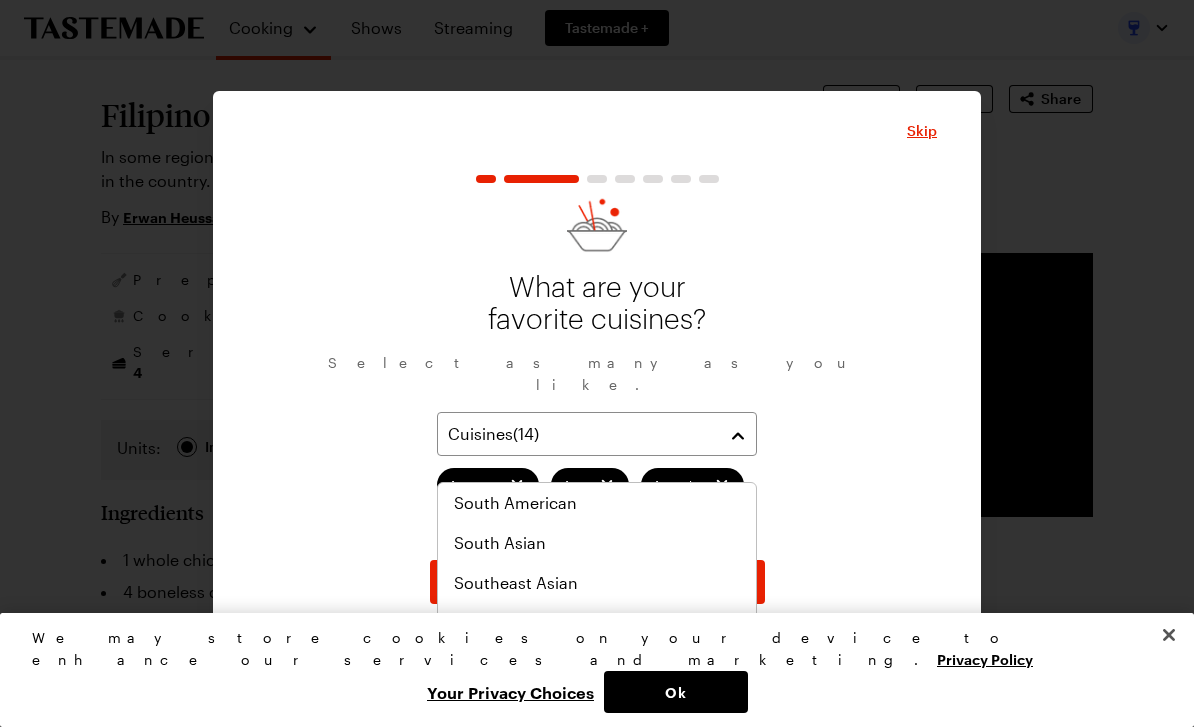 click on "Southwestern" at bounding box center [597, 663] 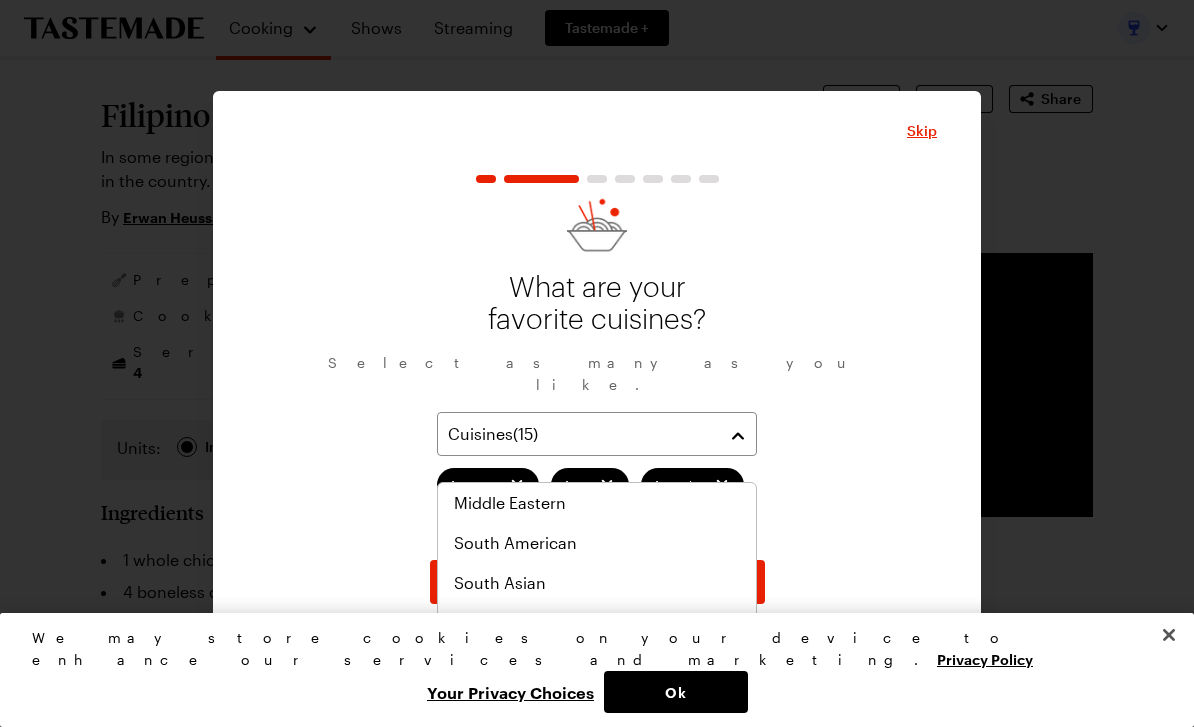 click on "Thai" at bounding box center [597, 703] 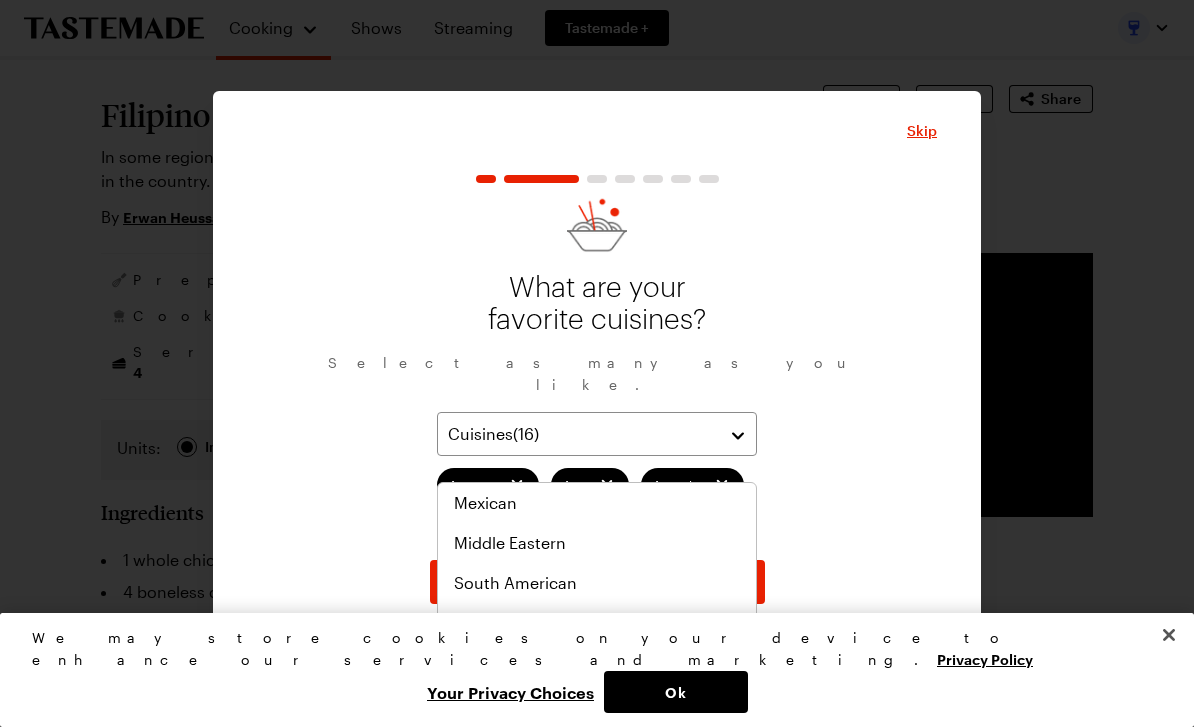 scroll, scrollTop: 0, scrollLeft: 0, axis: both 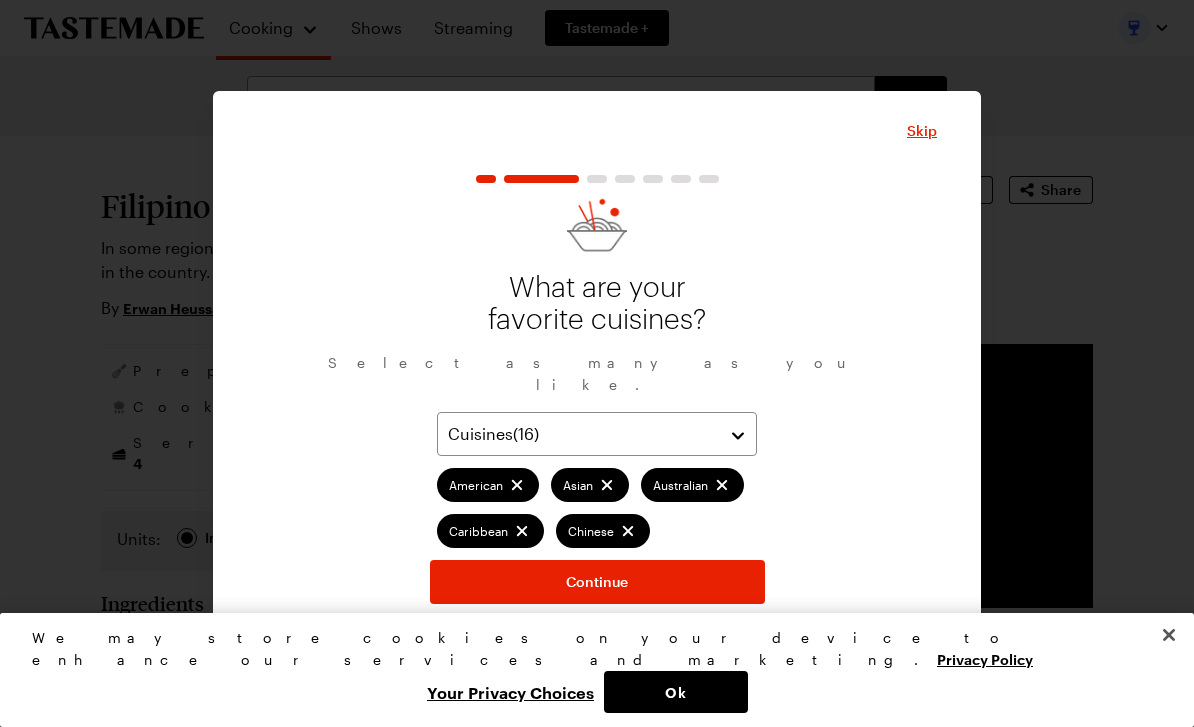 click on "Continue" at bounding box center (597, 582) 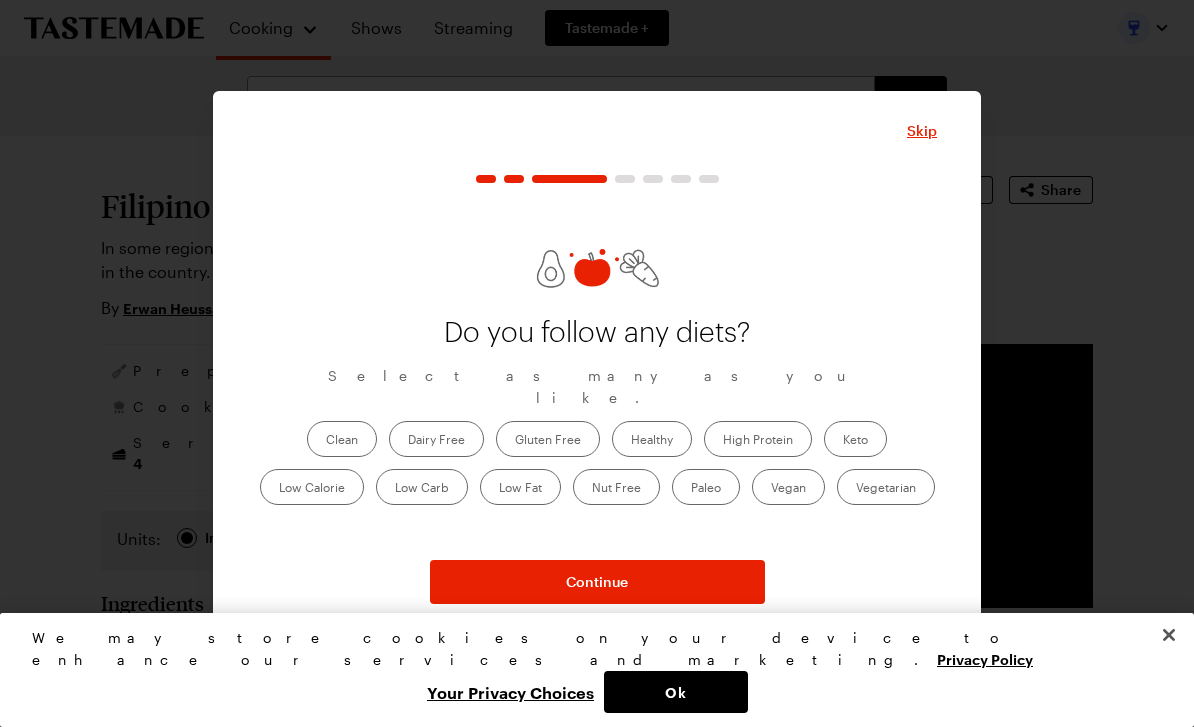 click on "Clean" at bounding box center [342, 439] 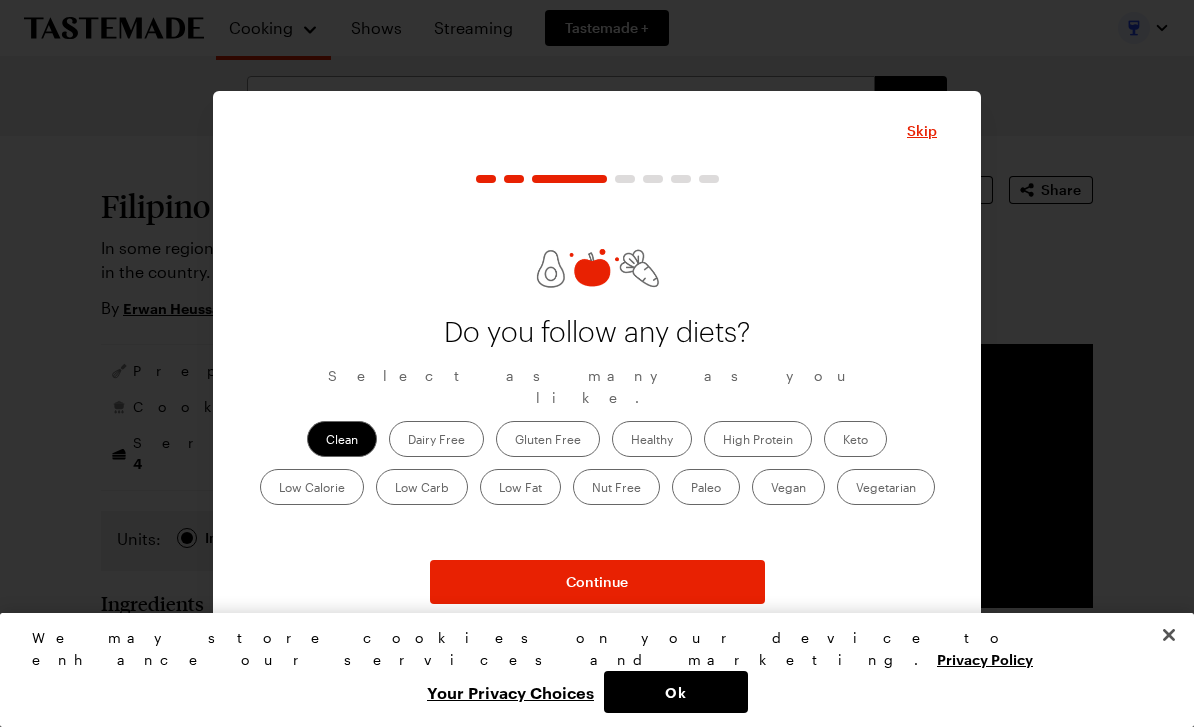 click on "Healthy" at bounding box center (652, 439) 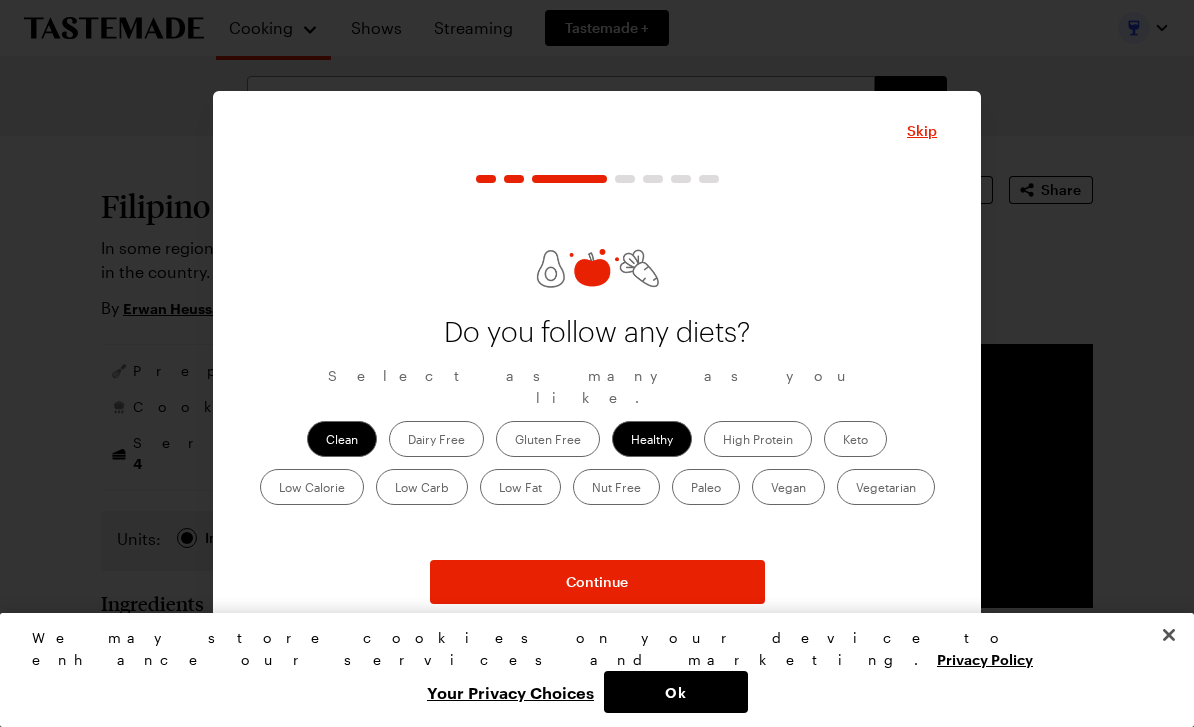 click on "High Protein" at bounding box center [758, 439] 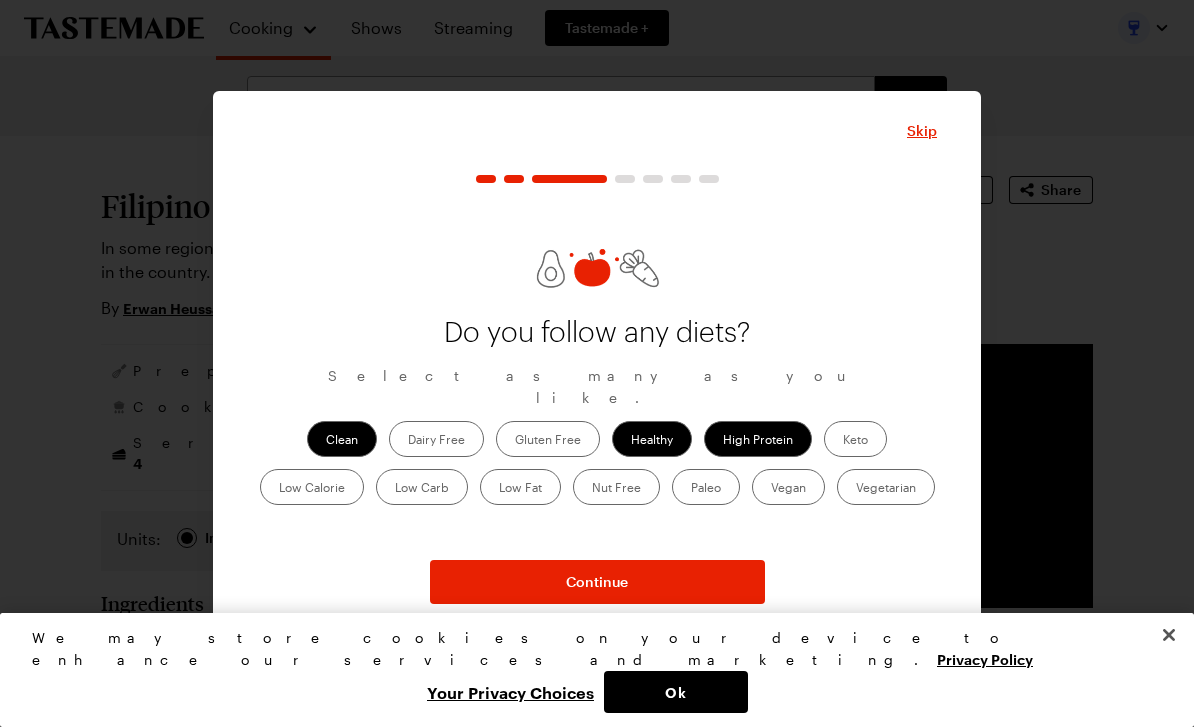 click on "Dairy Free" at bounding box center [436, 439] 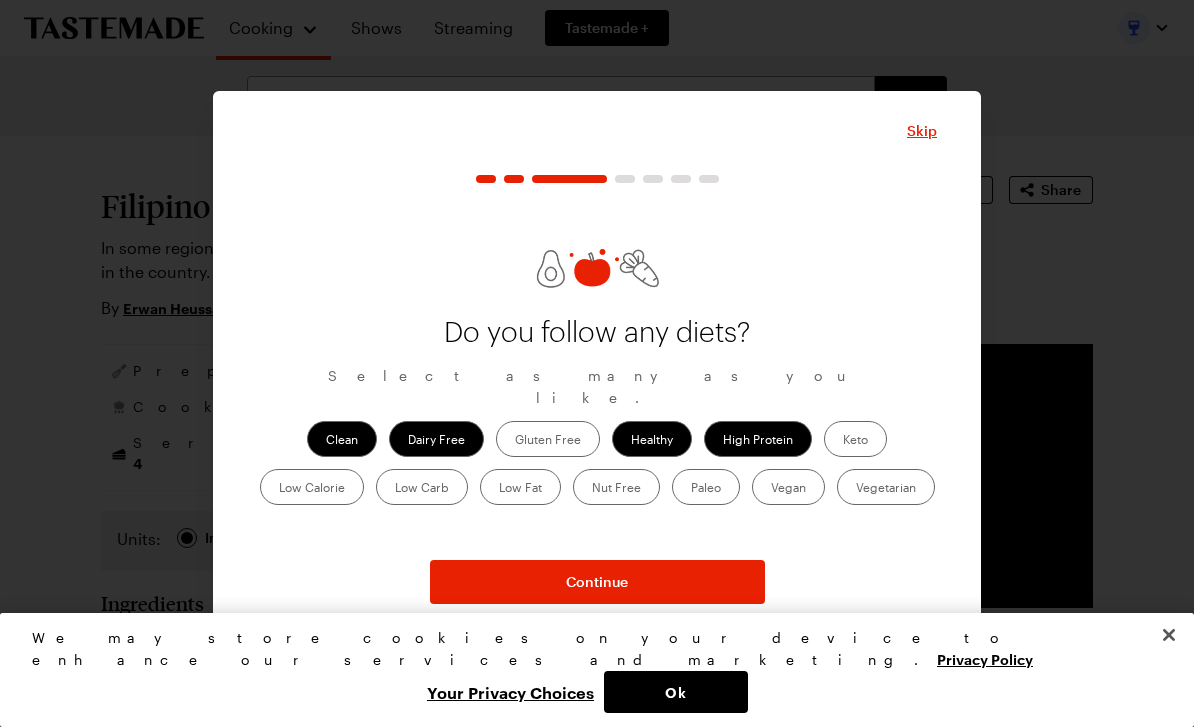 click on "Gluten Free" at bounding box center [548, 439] 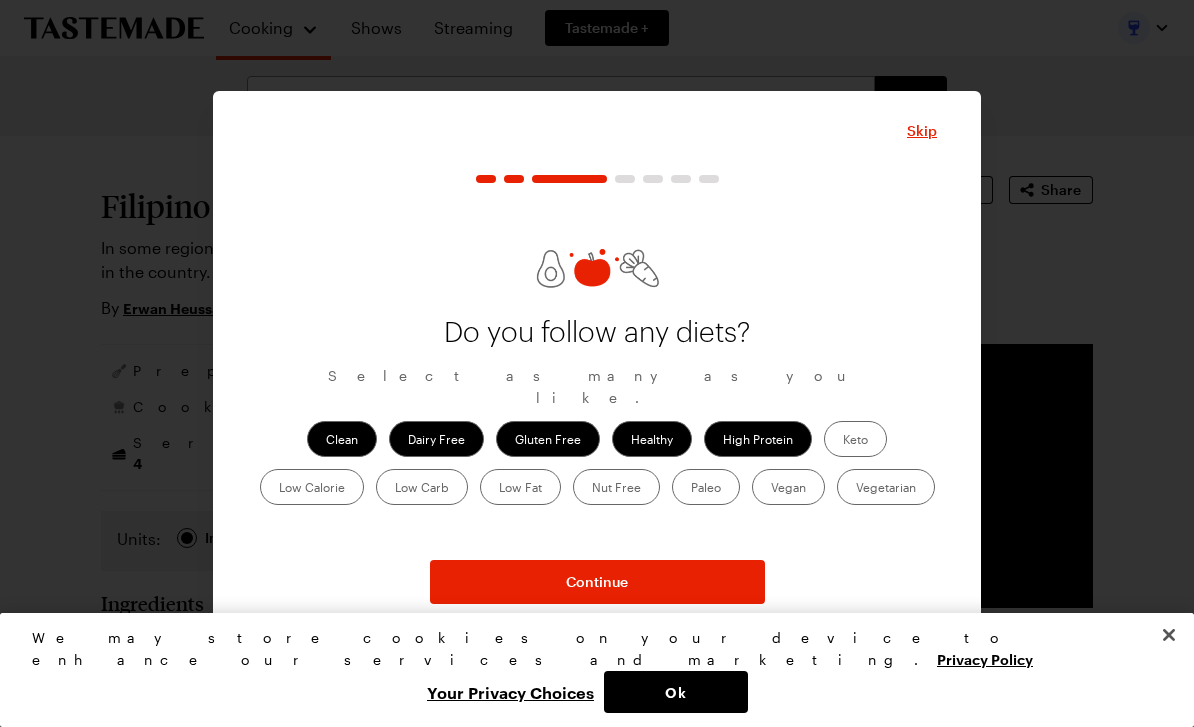 click on "Dairy Free" at bounding box center (436, 439) 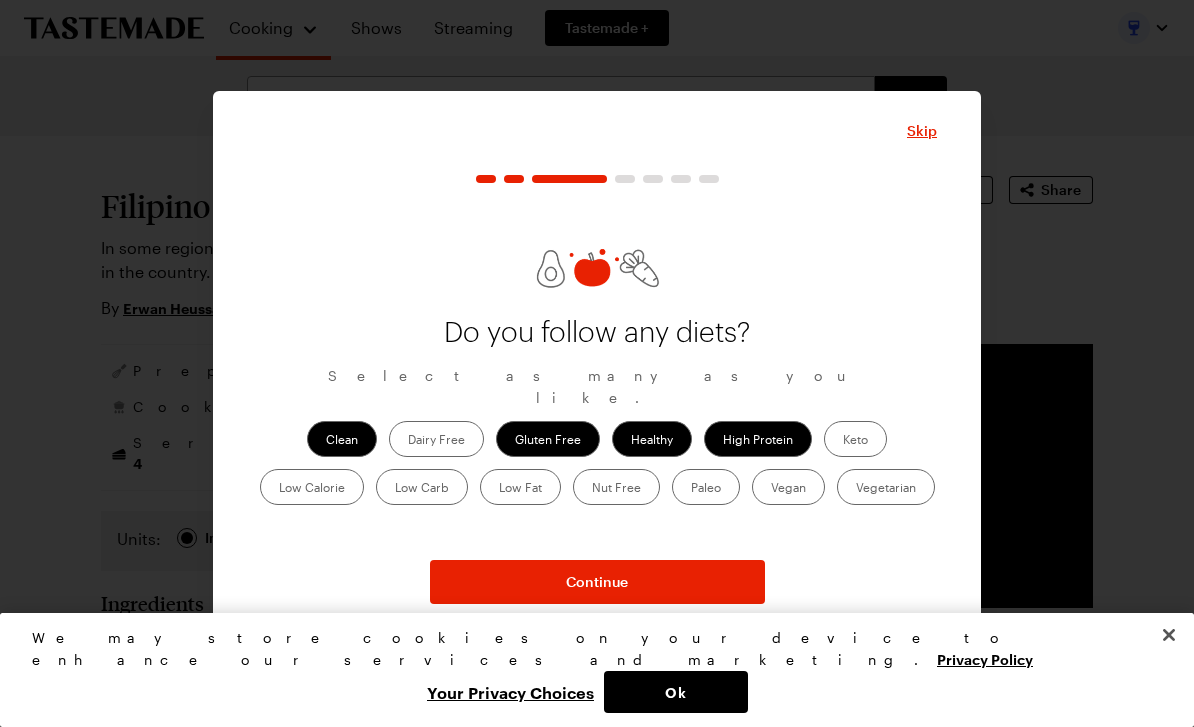 click on "Gluten Free" at bounding box center (548, 439) 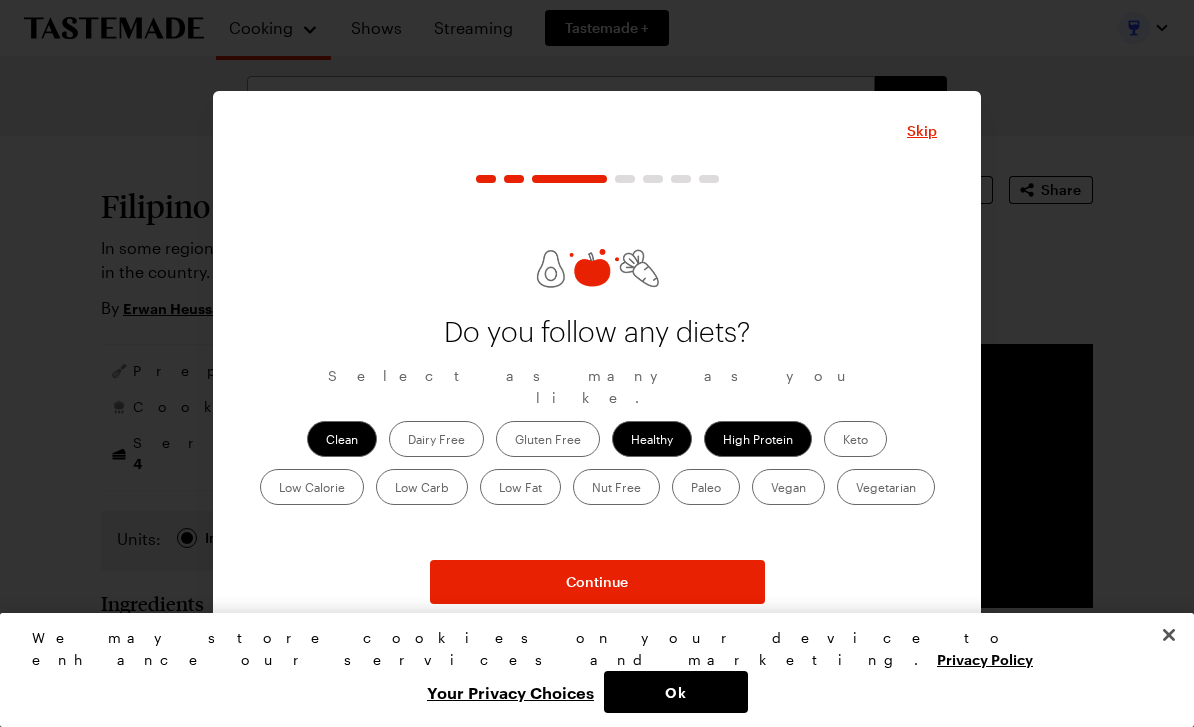 click on "Continue" at bounding box center (597, 582) 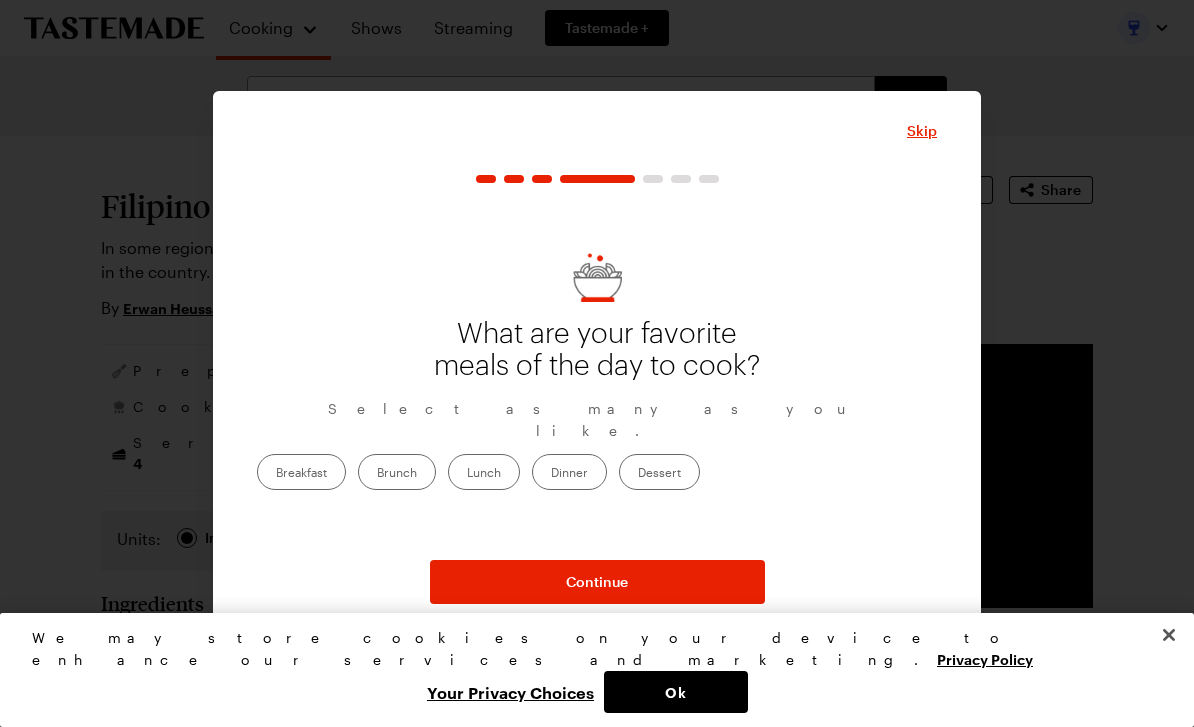 click on "Brunch" at bounding box center [397, 472] 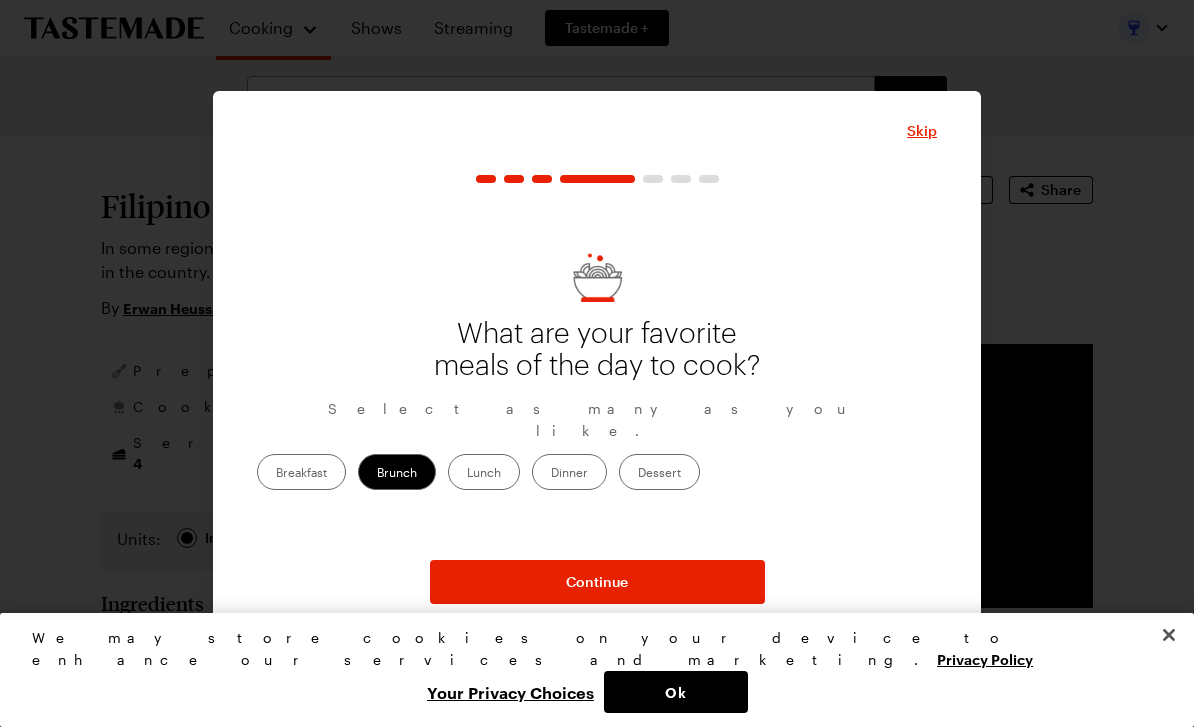 click on "Lunch" at bounding box center (484, 472) 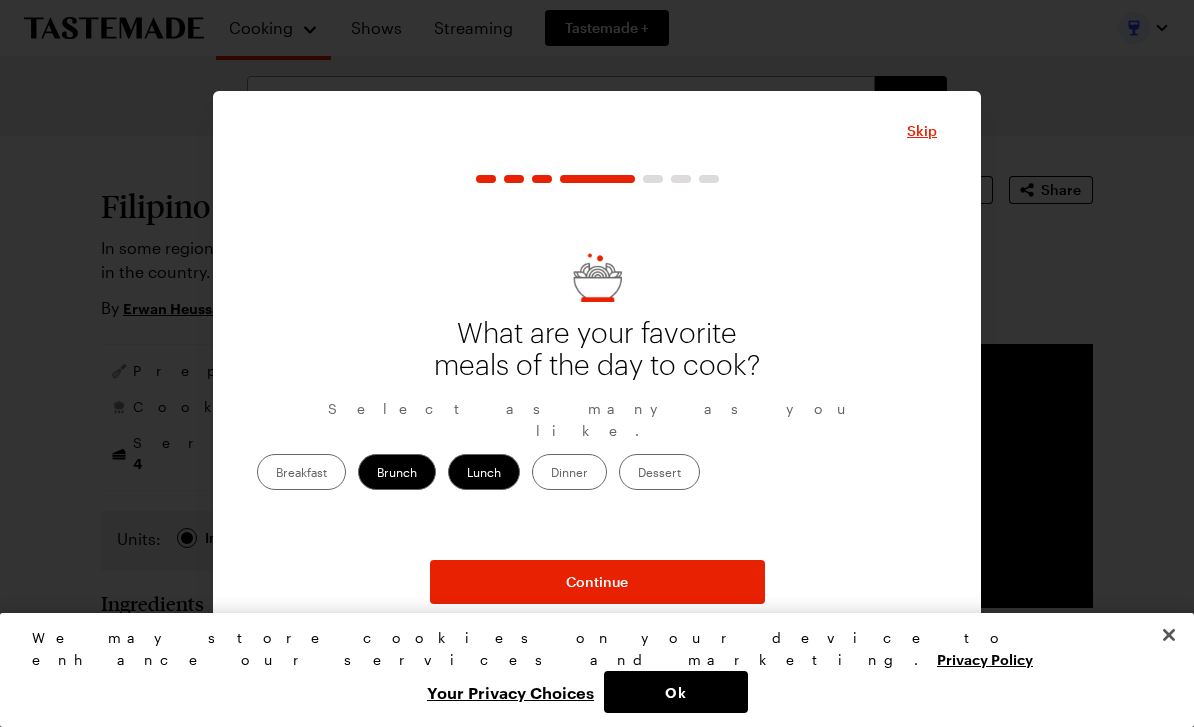 click on "Dessert" at bounding box center (659, 472) 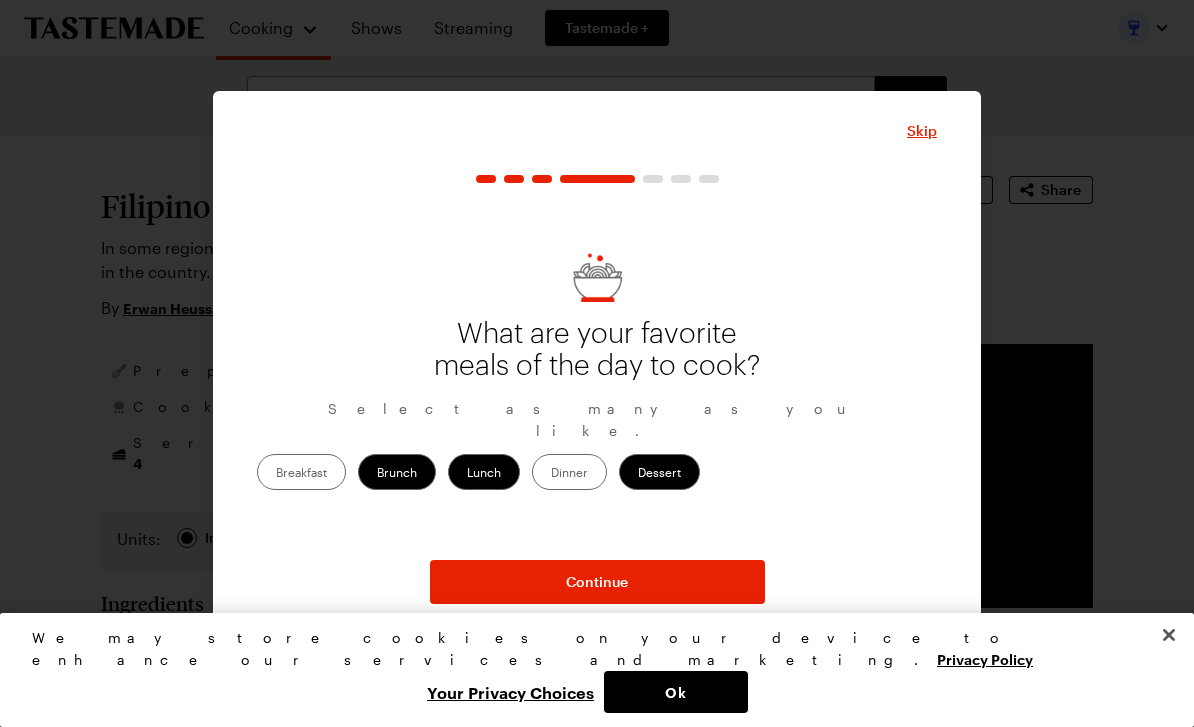 click on "Dinner" at bounding box center [569, 472] 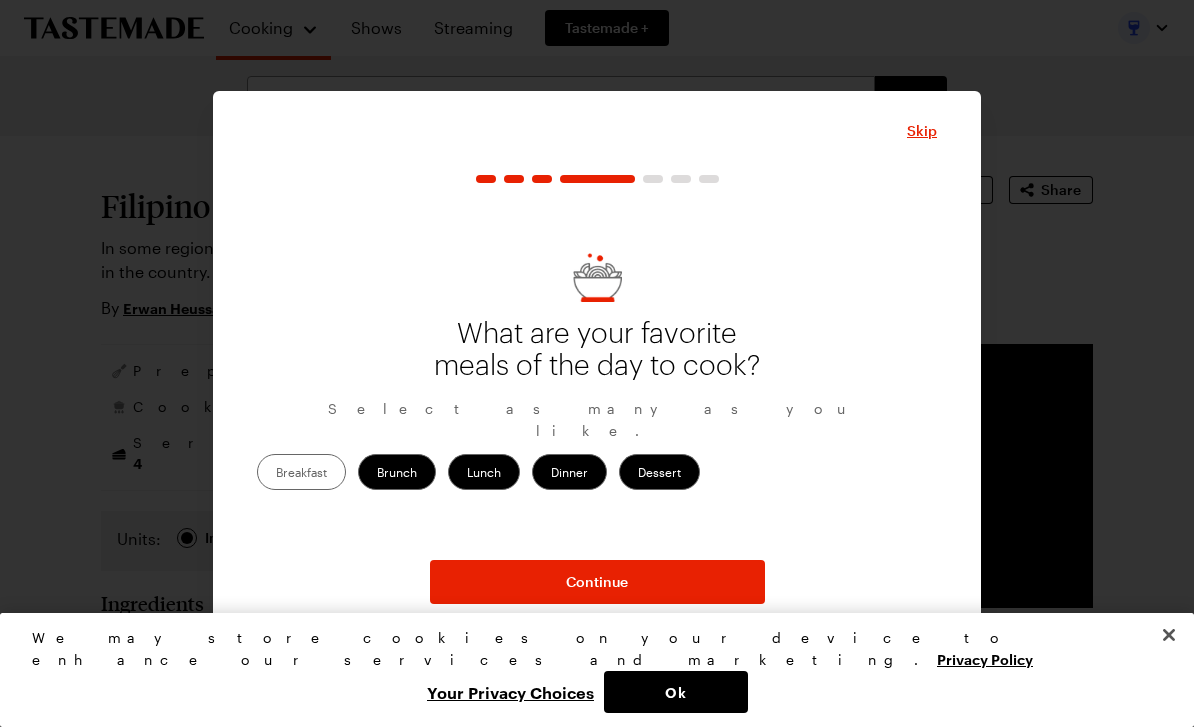 click on "Continue" at bounding box center (597, 582) 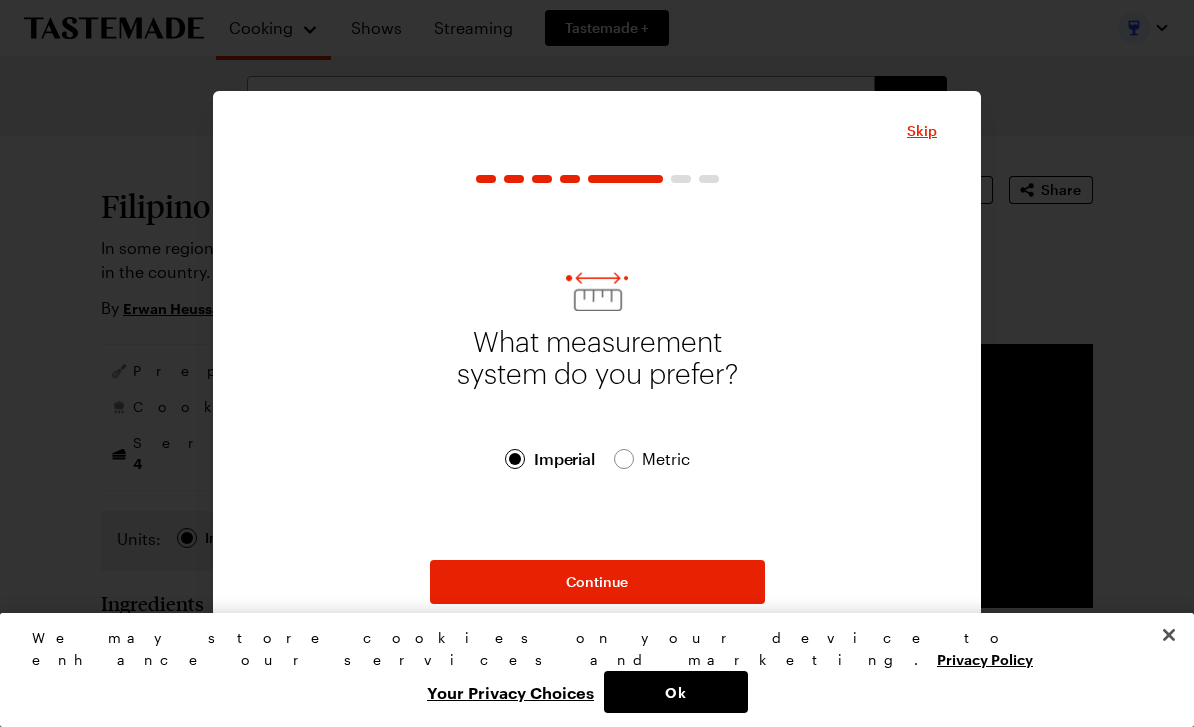 click on "Continue" at bounding box center (597, 582) 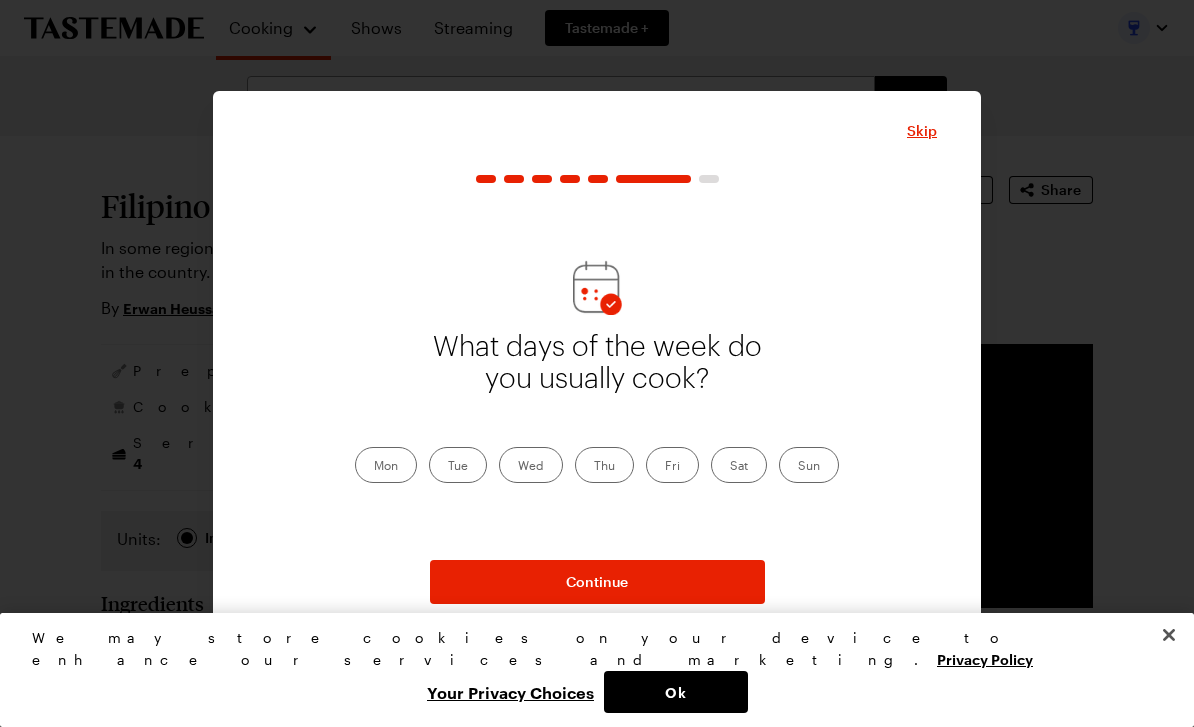 click on "Mon" at bounding box center (386, 465) 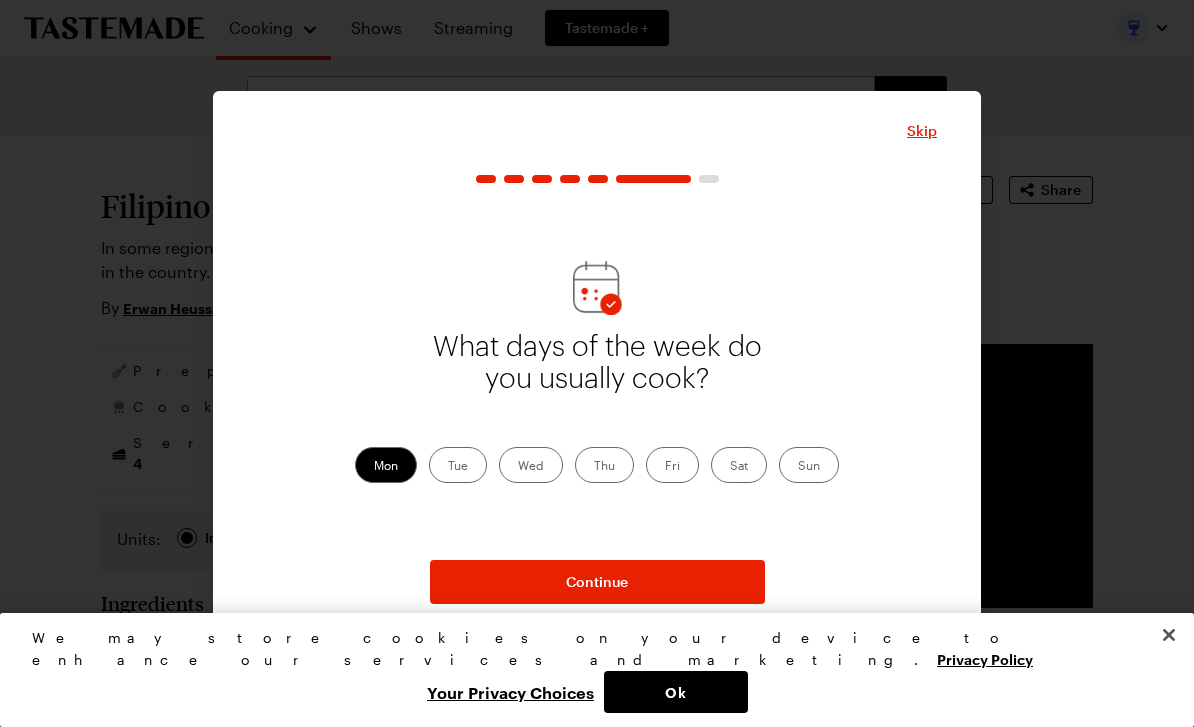 click on "Tue" at bounding box center [458, 465] 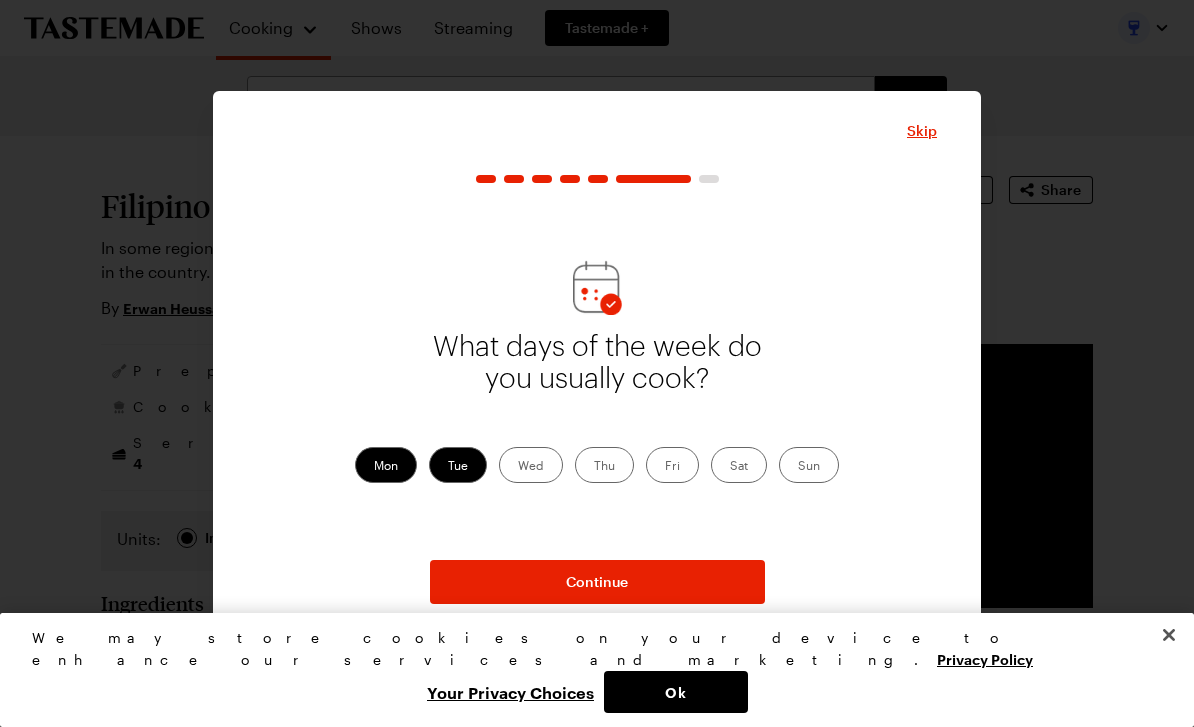 click on "Wed" at bounding box center (531, 465) 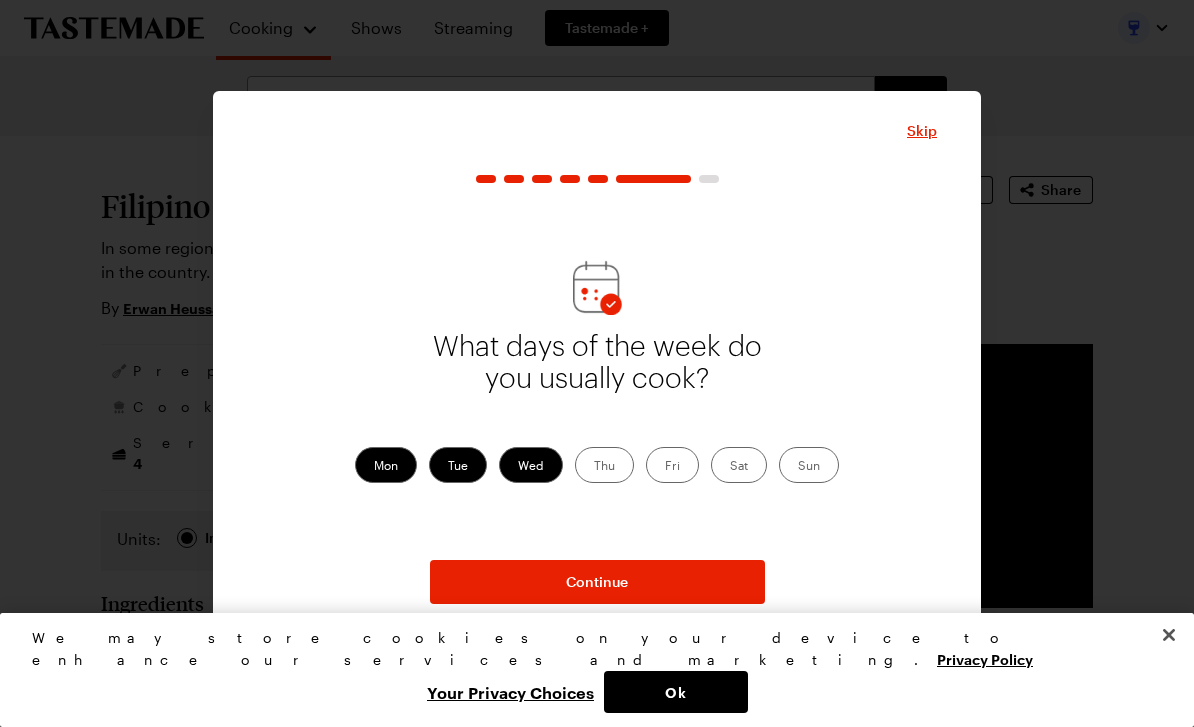 click on "Thu" at bounding box center (604, 465) 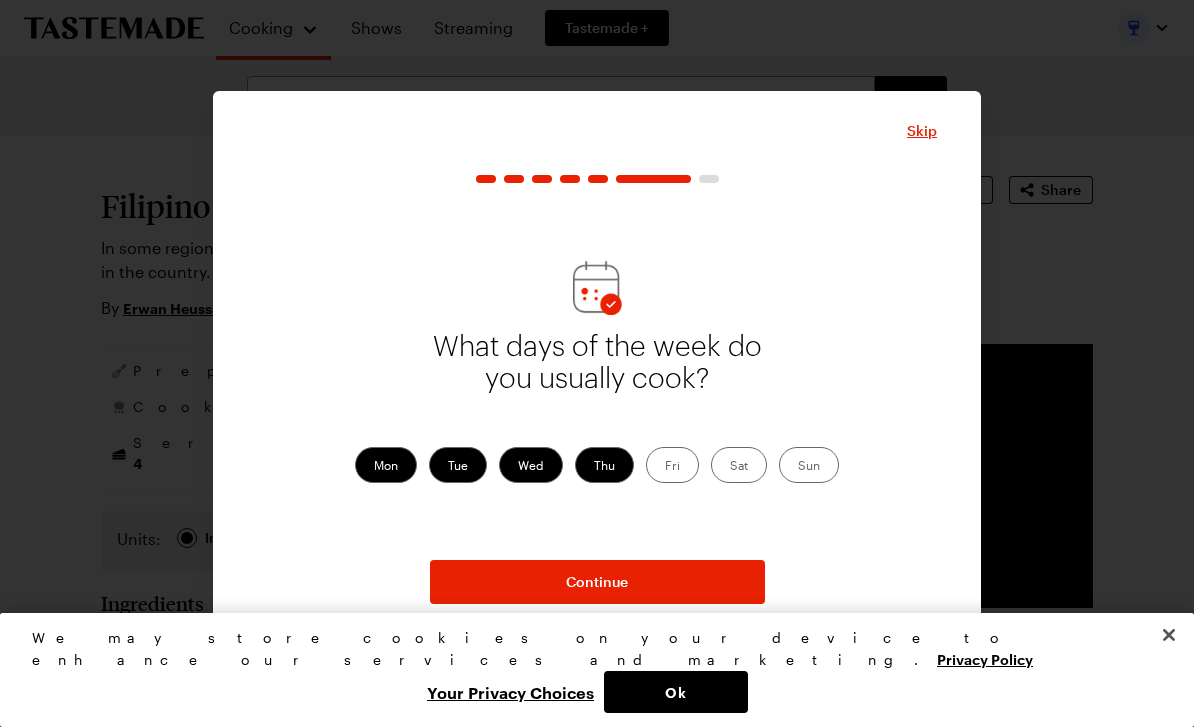 click on "Fri" at bounding box center (672, 465) 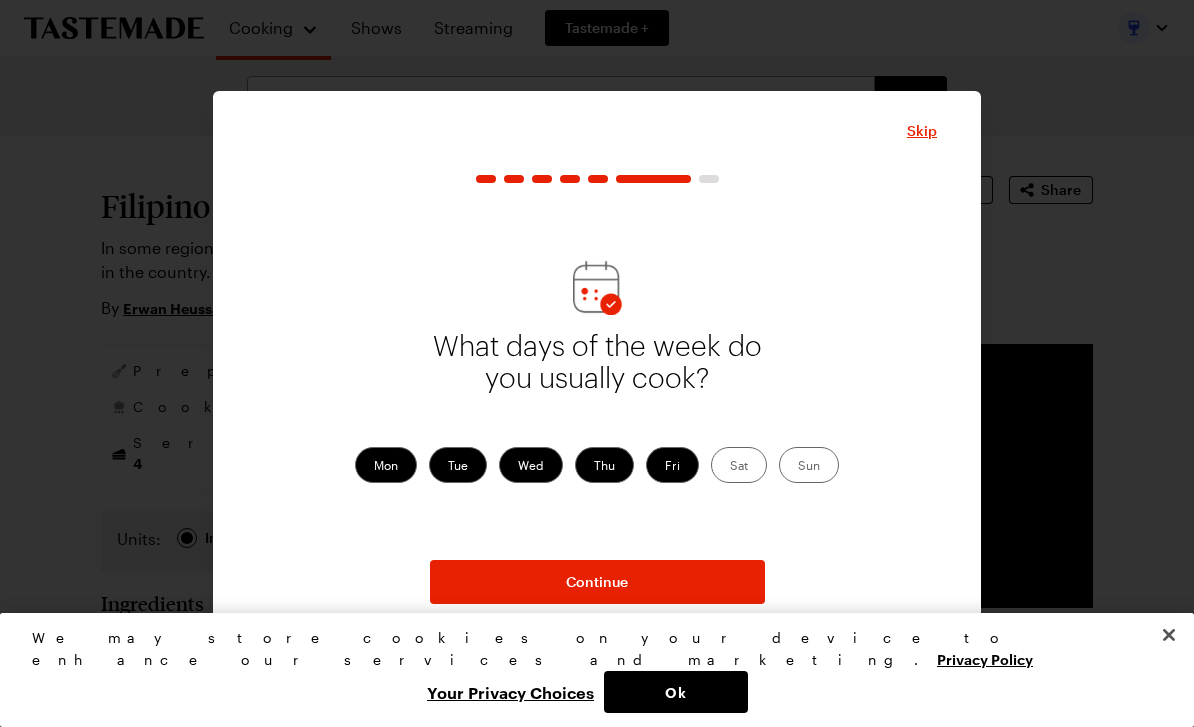 click on "Sat" at bounding box center (739, 465) 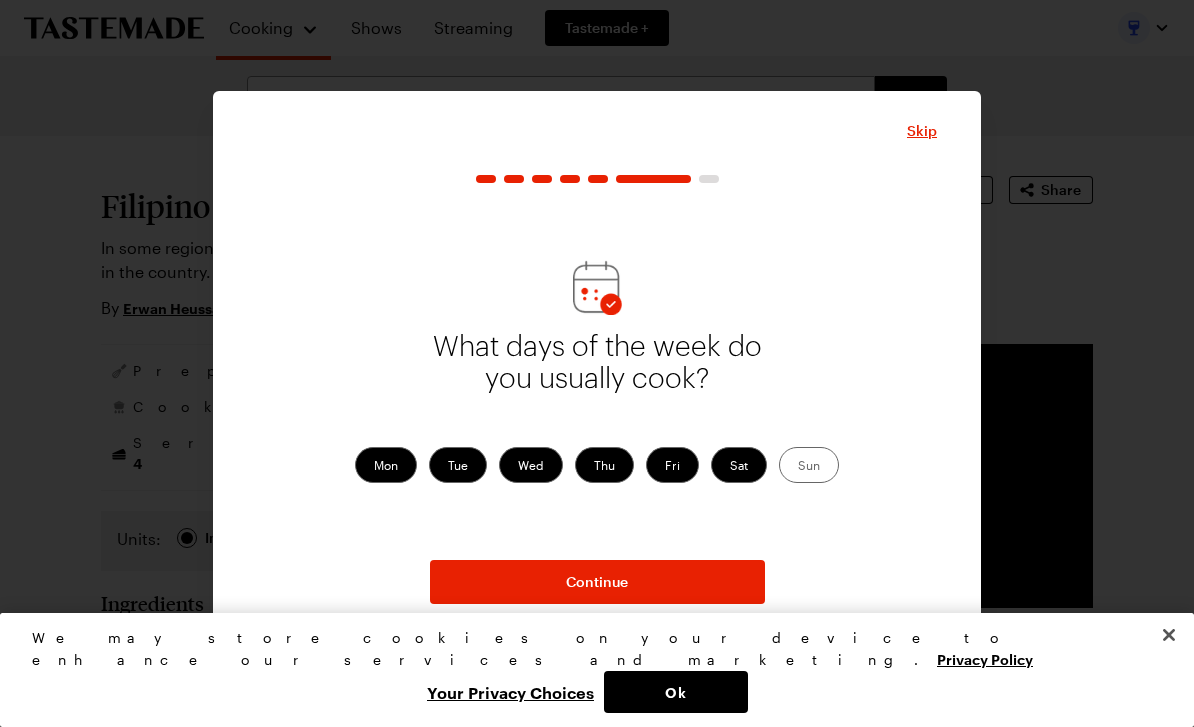 click on "Sun" at bounding box center (809, 465) 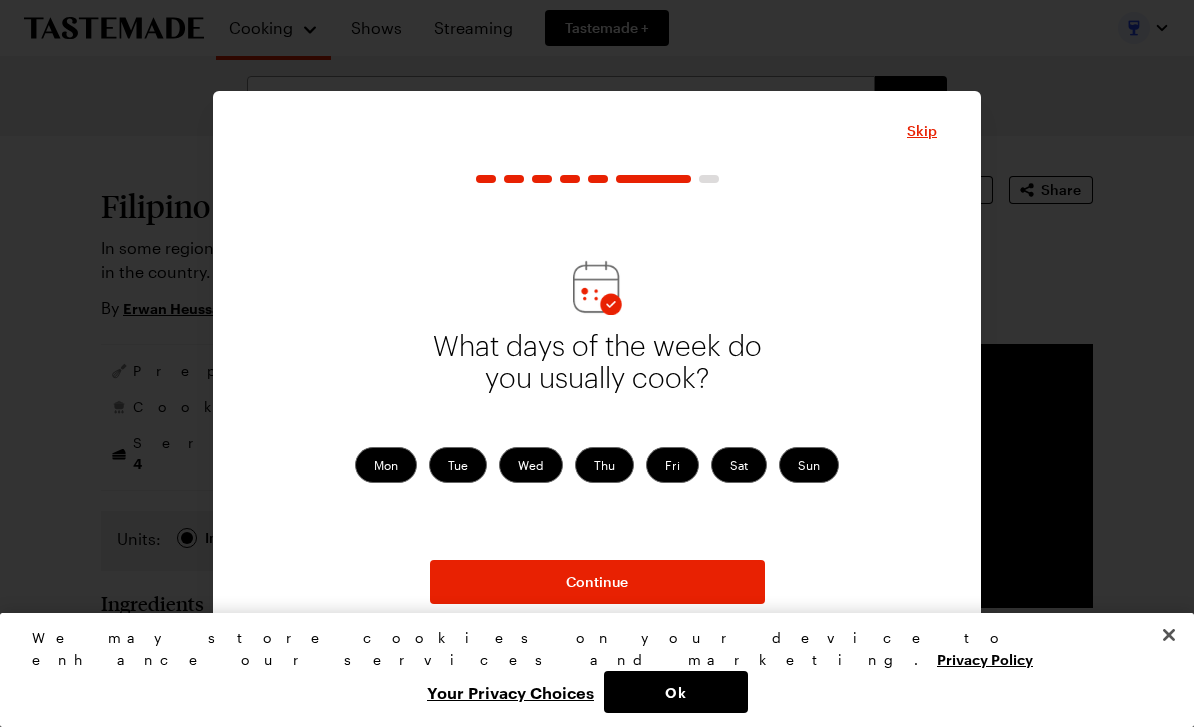 click on "Continue" at bounding box center [597, 582] 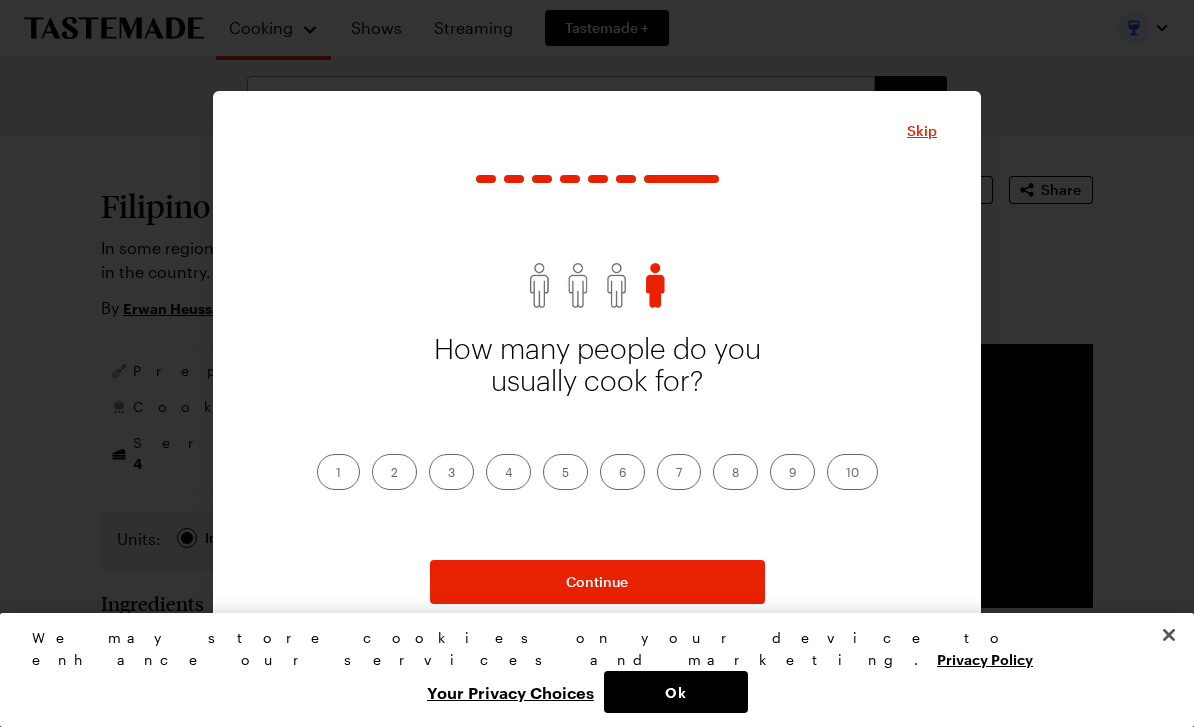 click on "2" at bounding box center (394, 472) 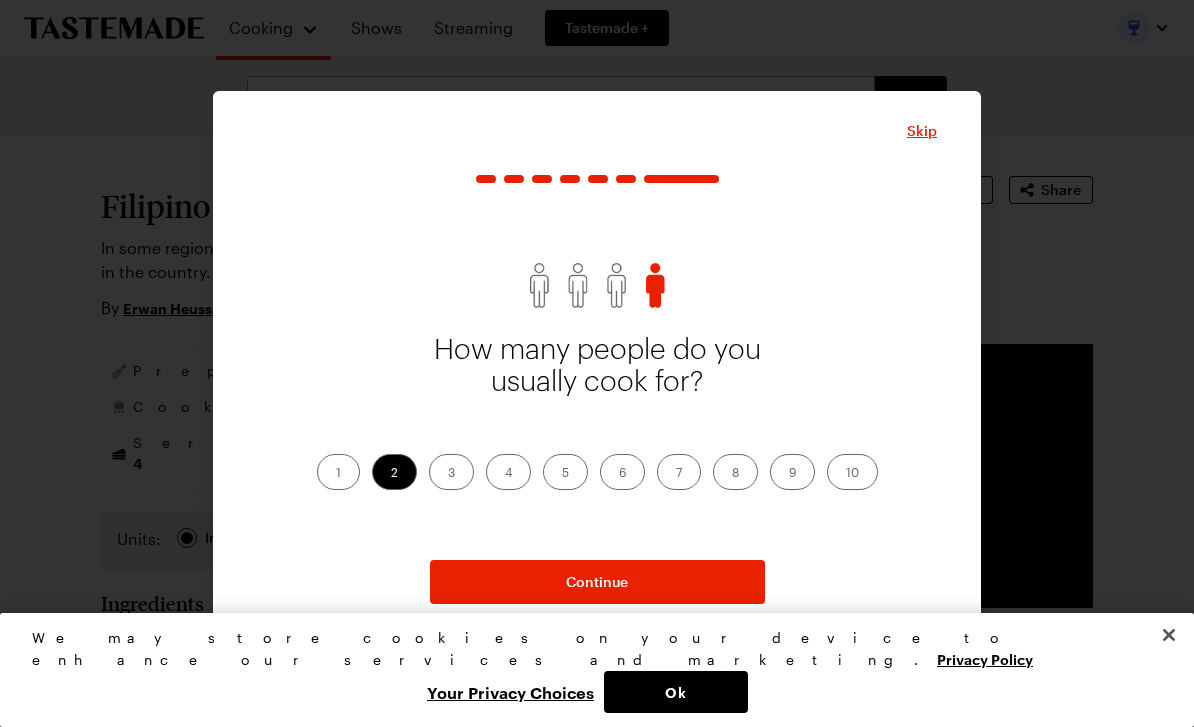 click on "Continue" at bounding box center [597, 582] 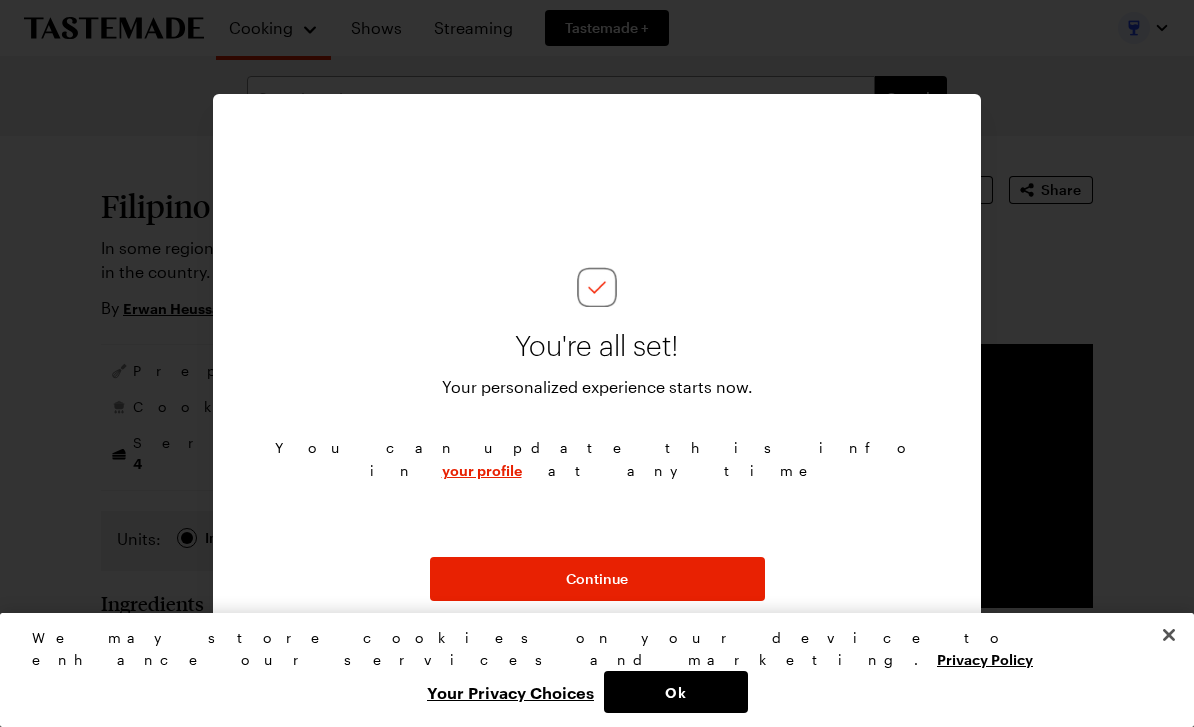 click on "Continue" at bounding box center [597, 579] 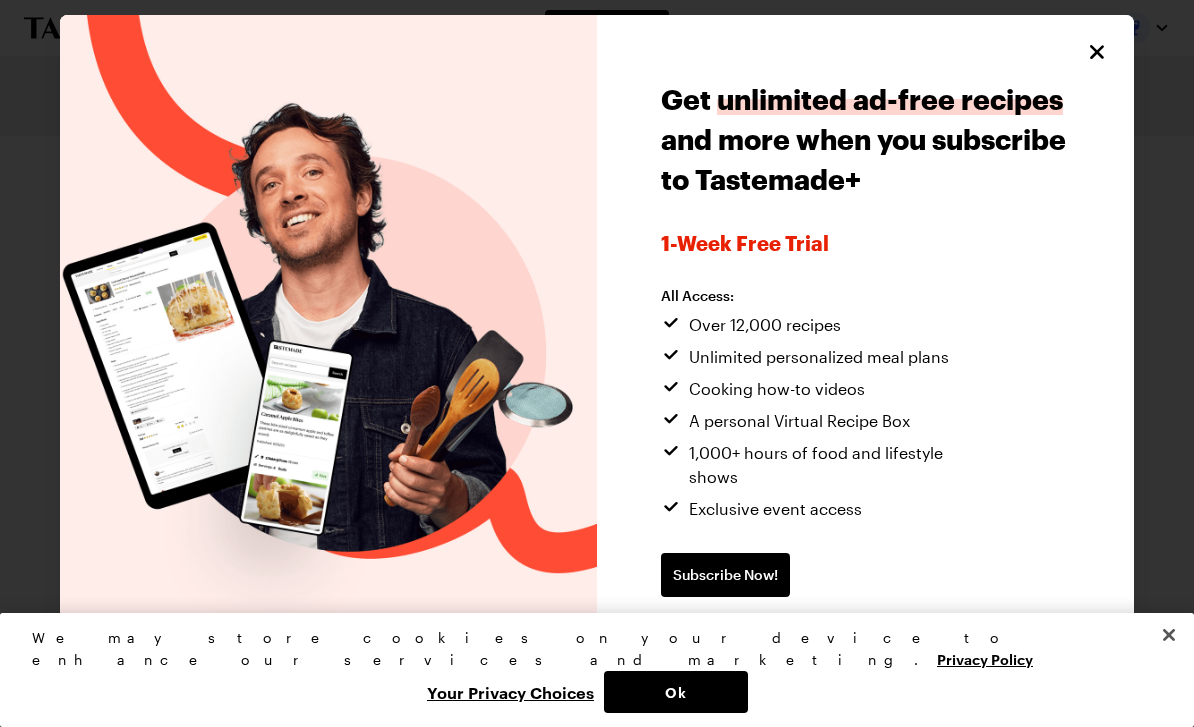 click 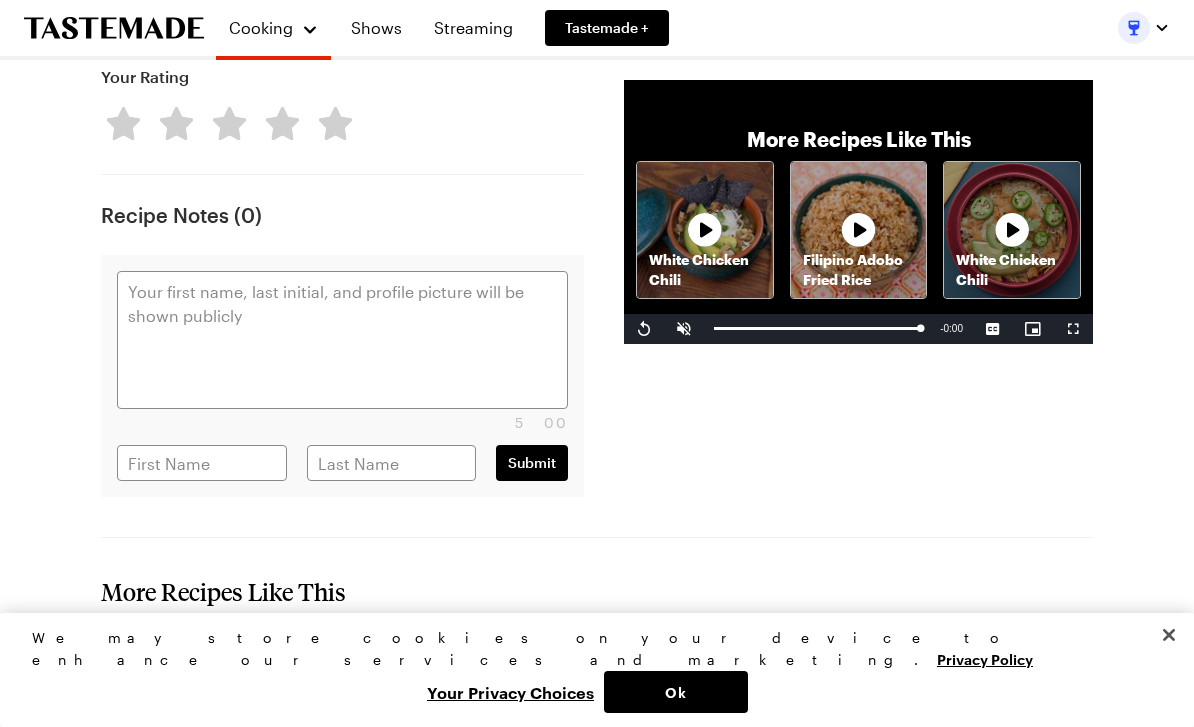 scroll, scrollTop: 1968, scrollLeft: 0, axis: vertical 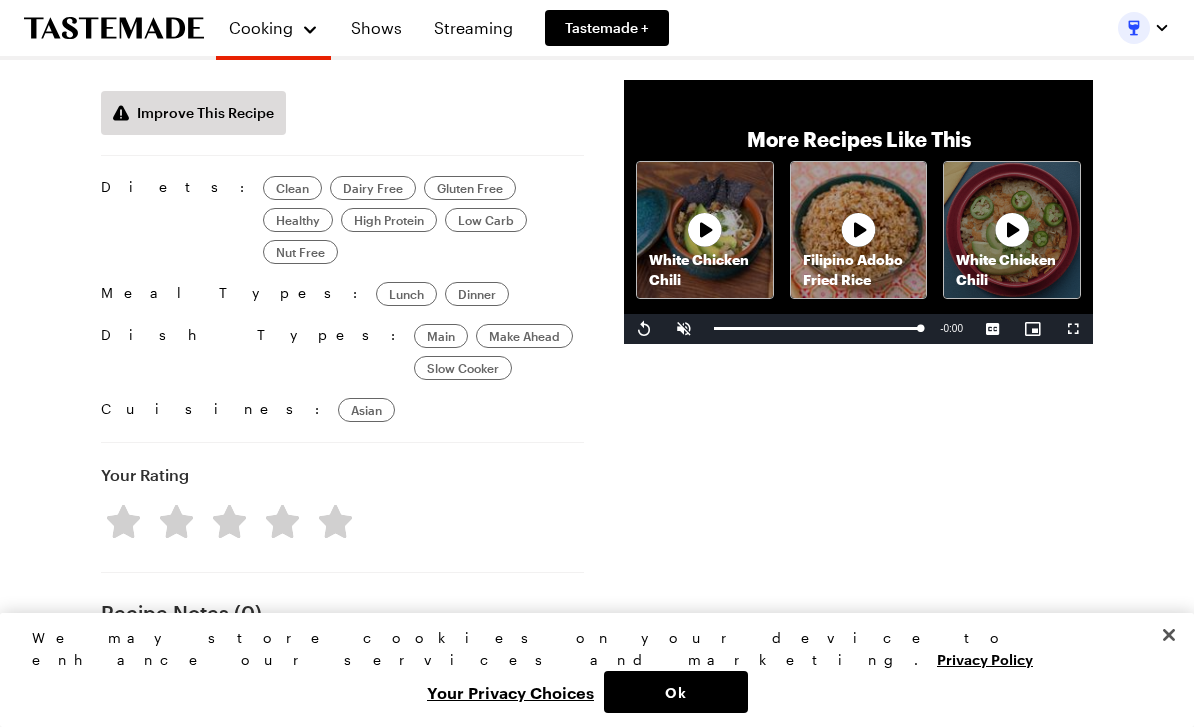 type on "x" 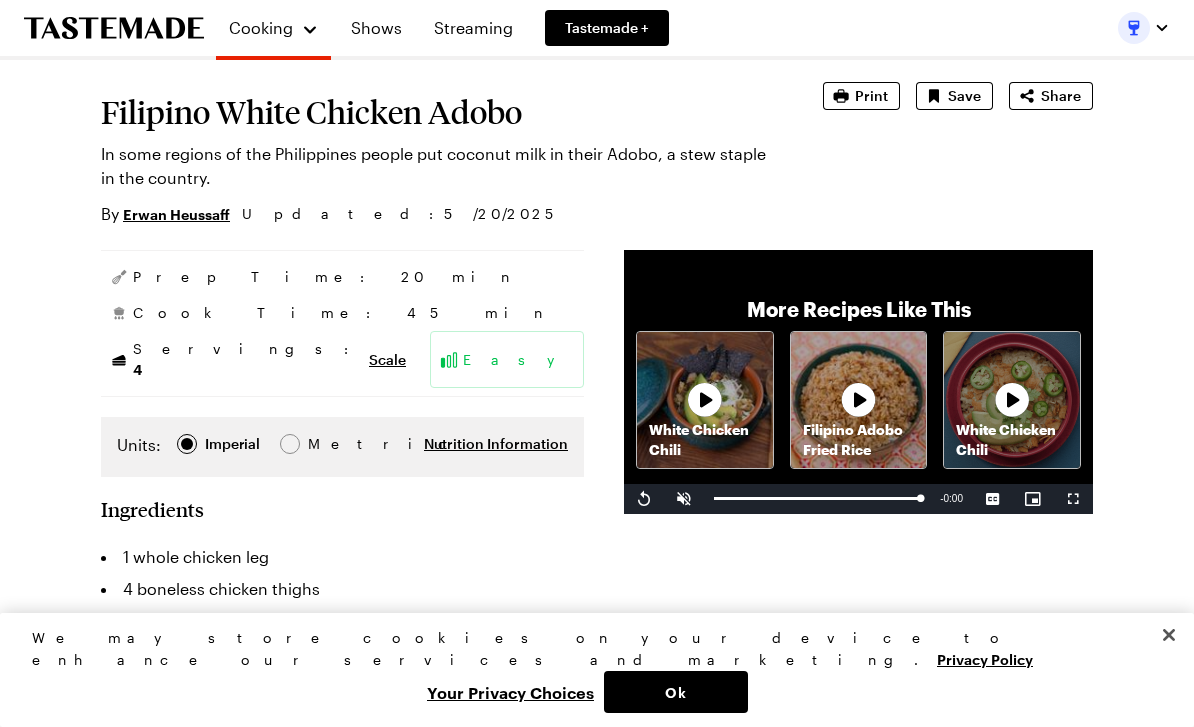scroll, scrollTop: 0, scrollLeft: 0, axis: both 